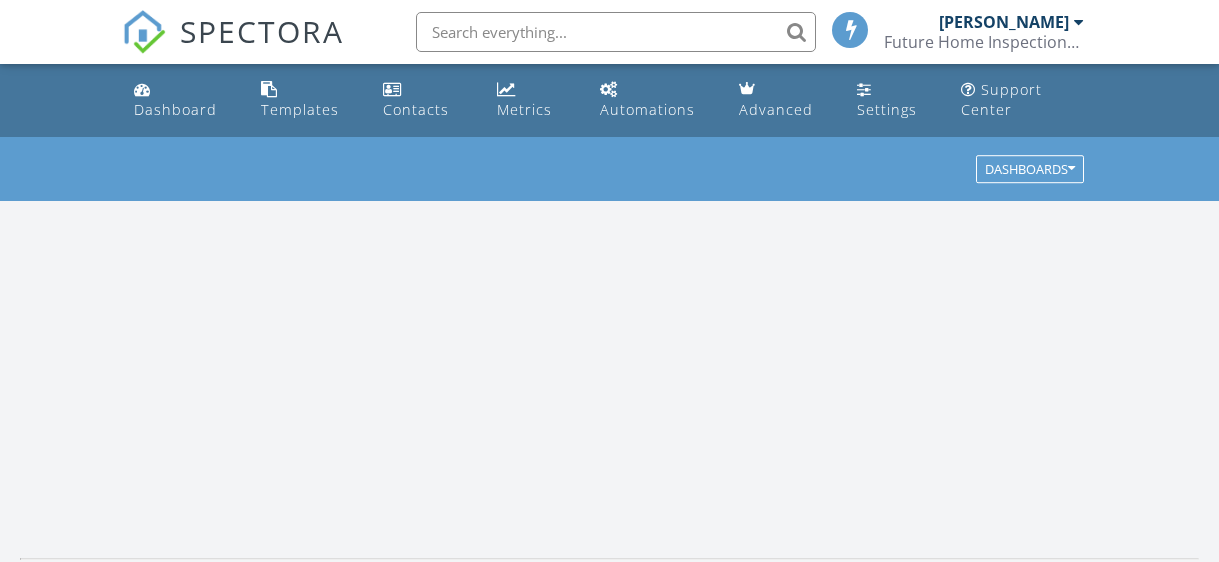 scroll, scrollTop: 0, scrollLeft: 0, axis: both 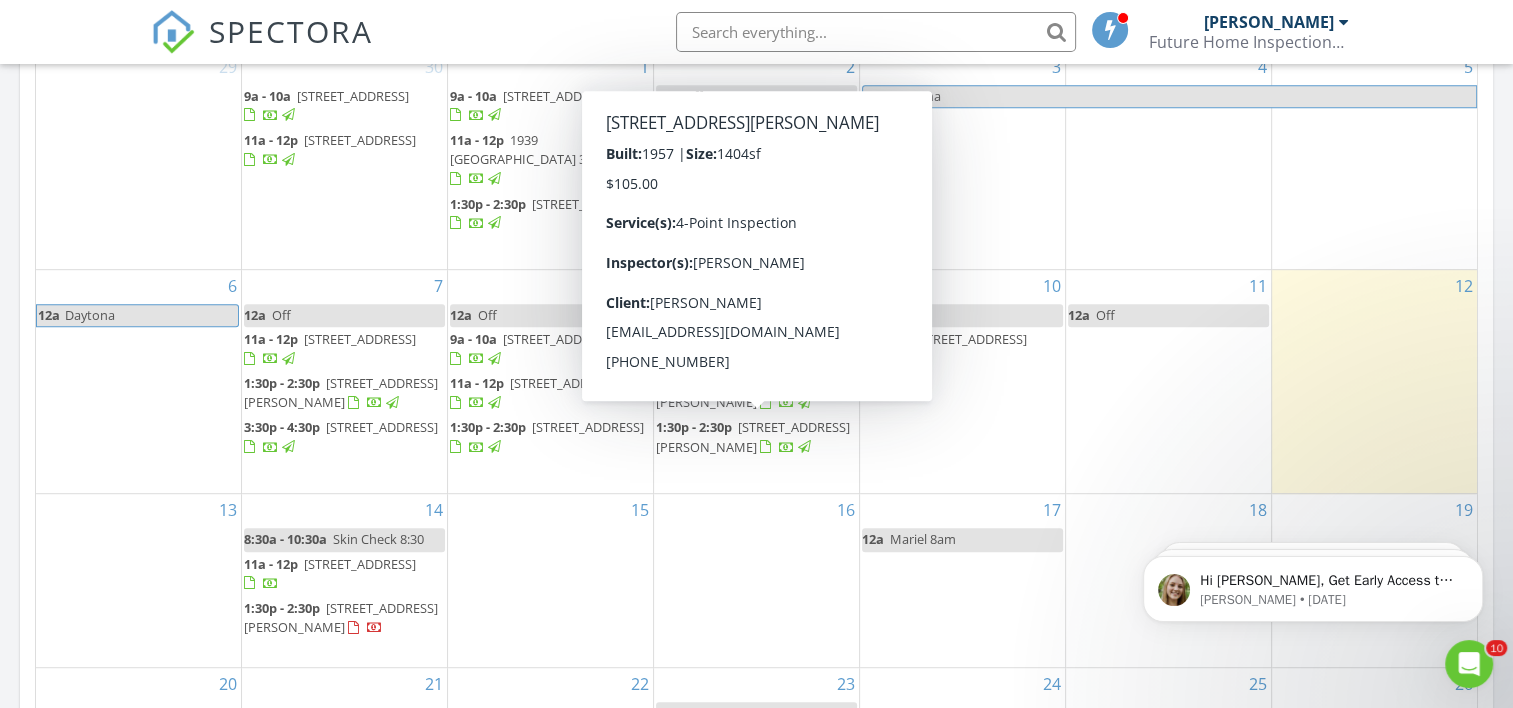 click on "1219 David Dr, Daytona Beach 32117" at bounding box center [753, 436] 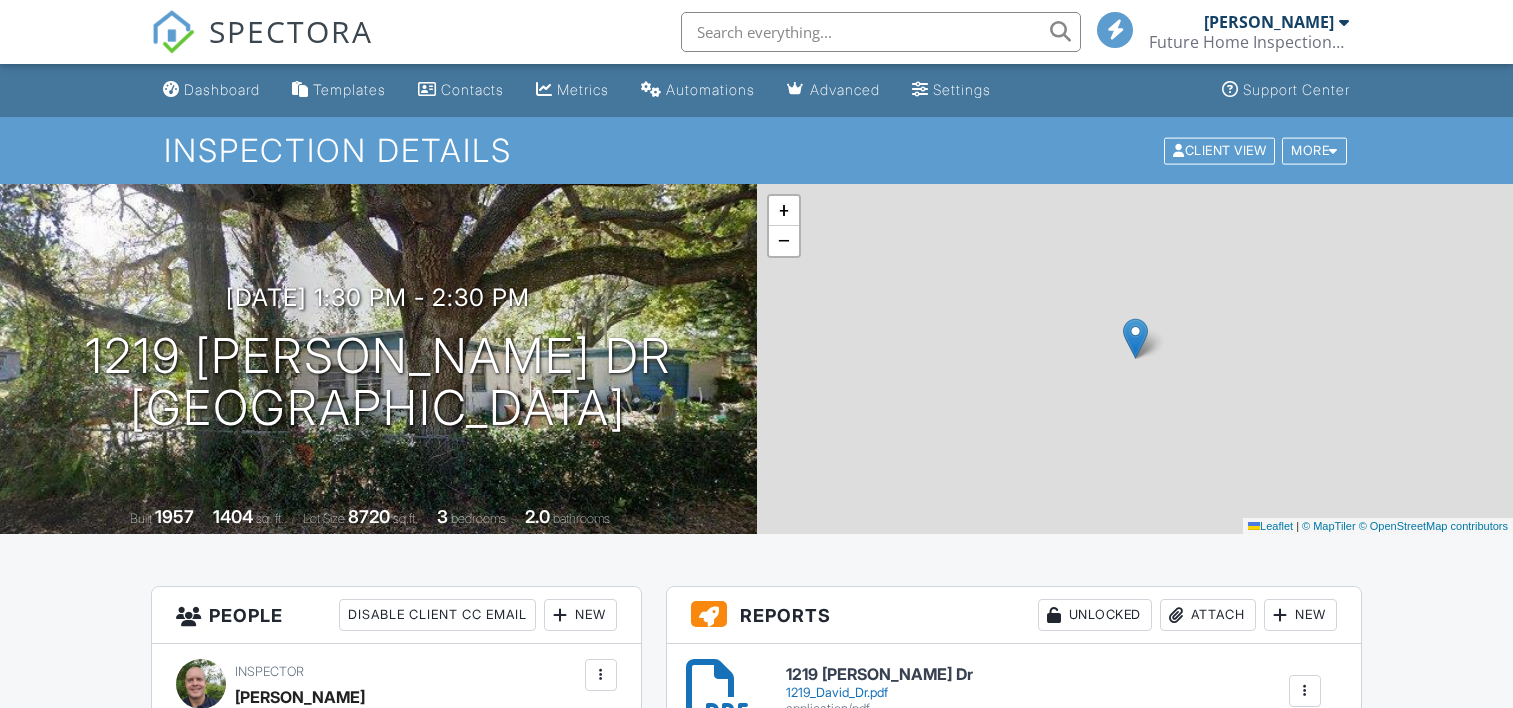 scroll, scrollTop: 0, scrollLeft: 0, axis: both 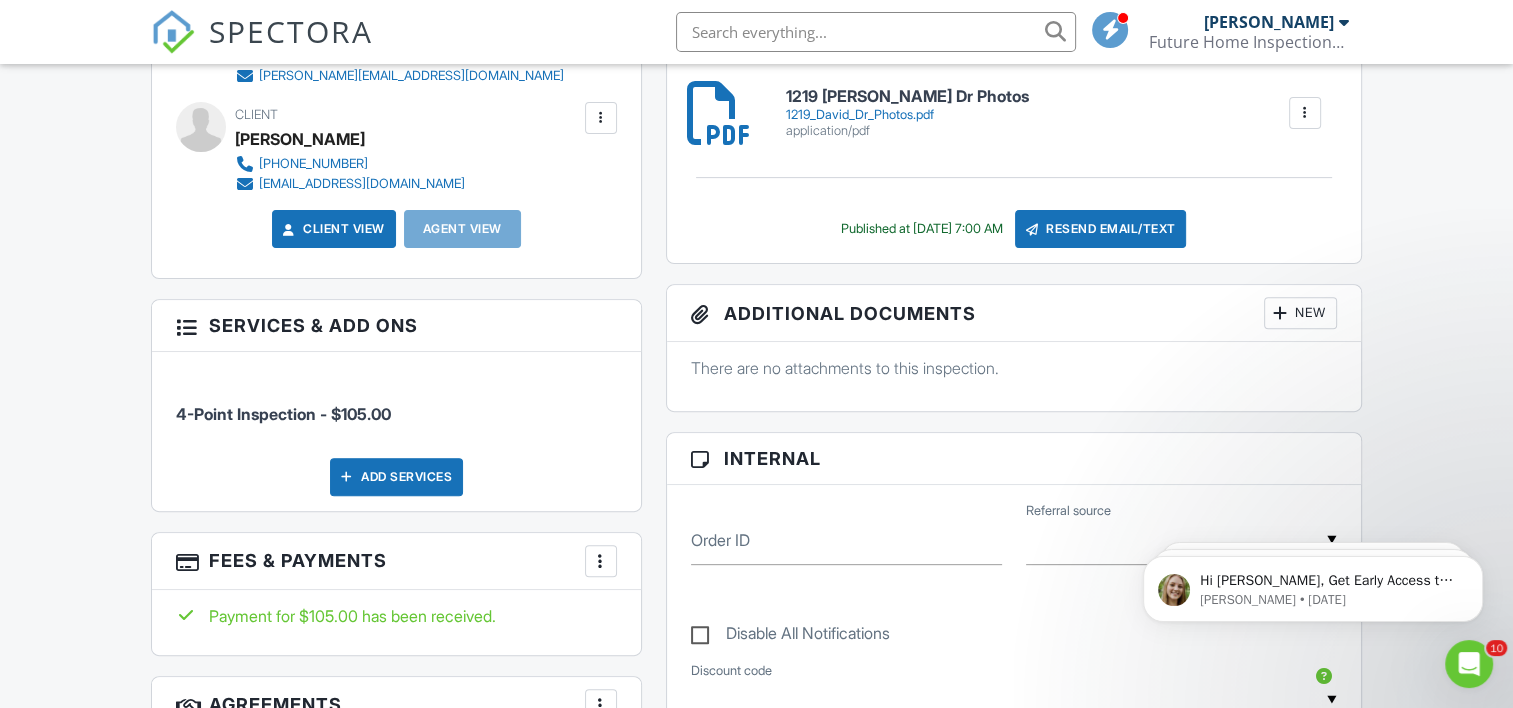click at bounding box center [601, 118] 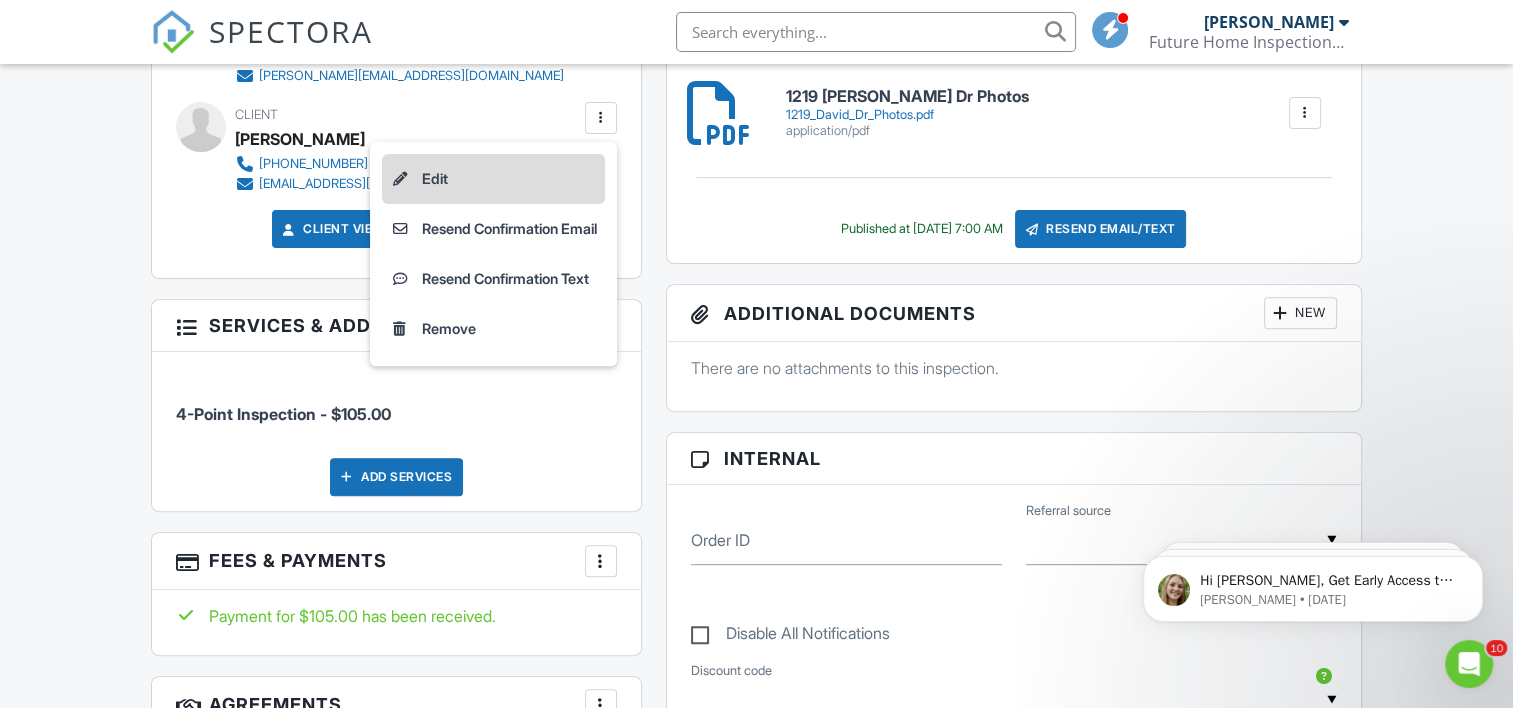 click on "Edit" at bounding box center (493, 179) 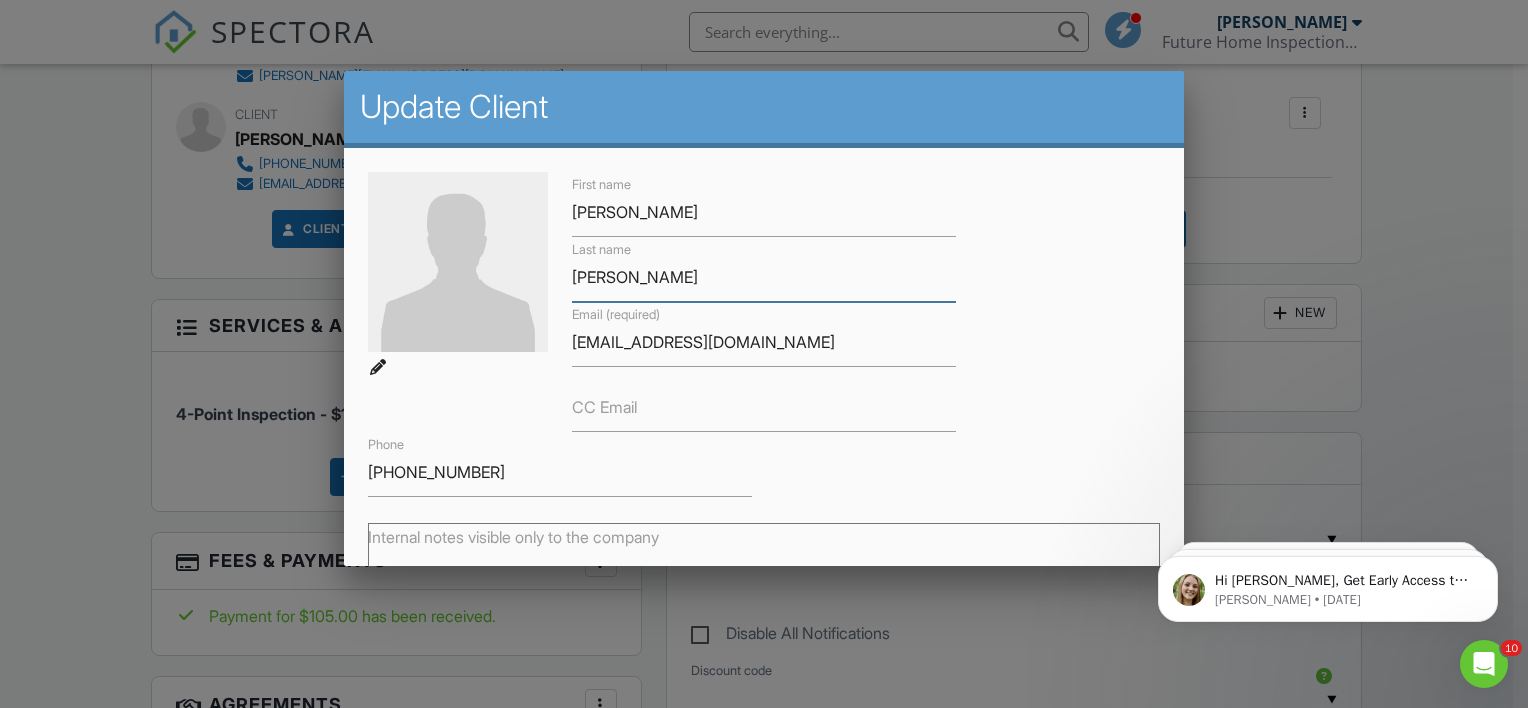 click on "[PERSON_NAME]" at bounding box center [764, 277] 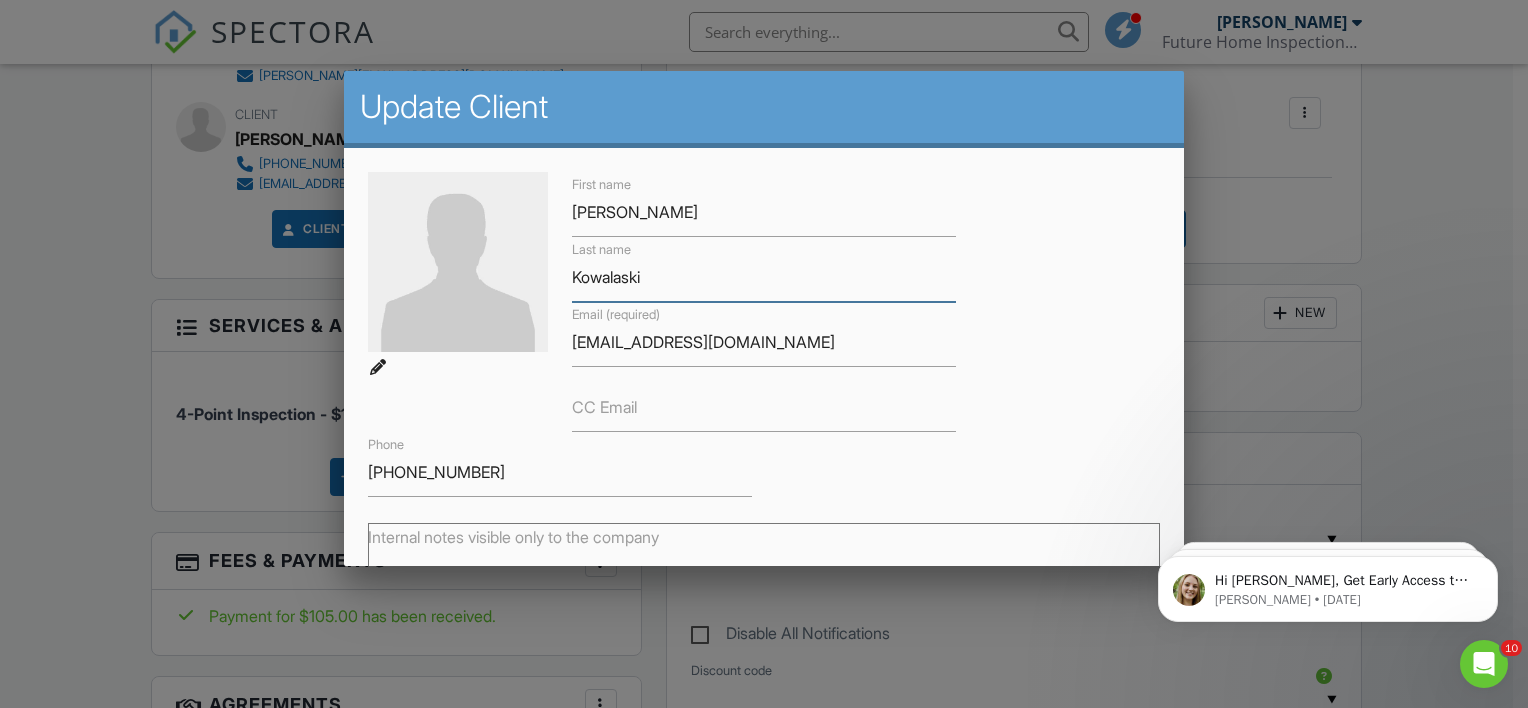 click on "Kowalaski" at bounding box center [764, 277] 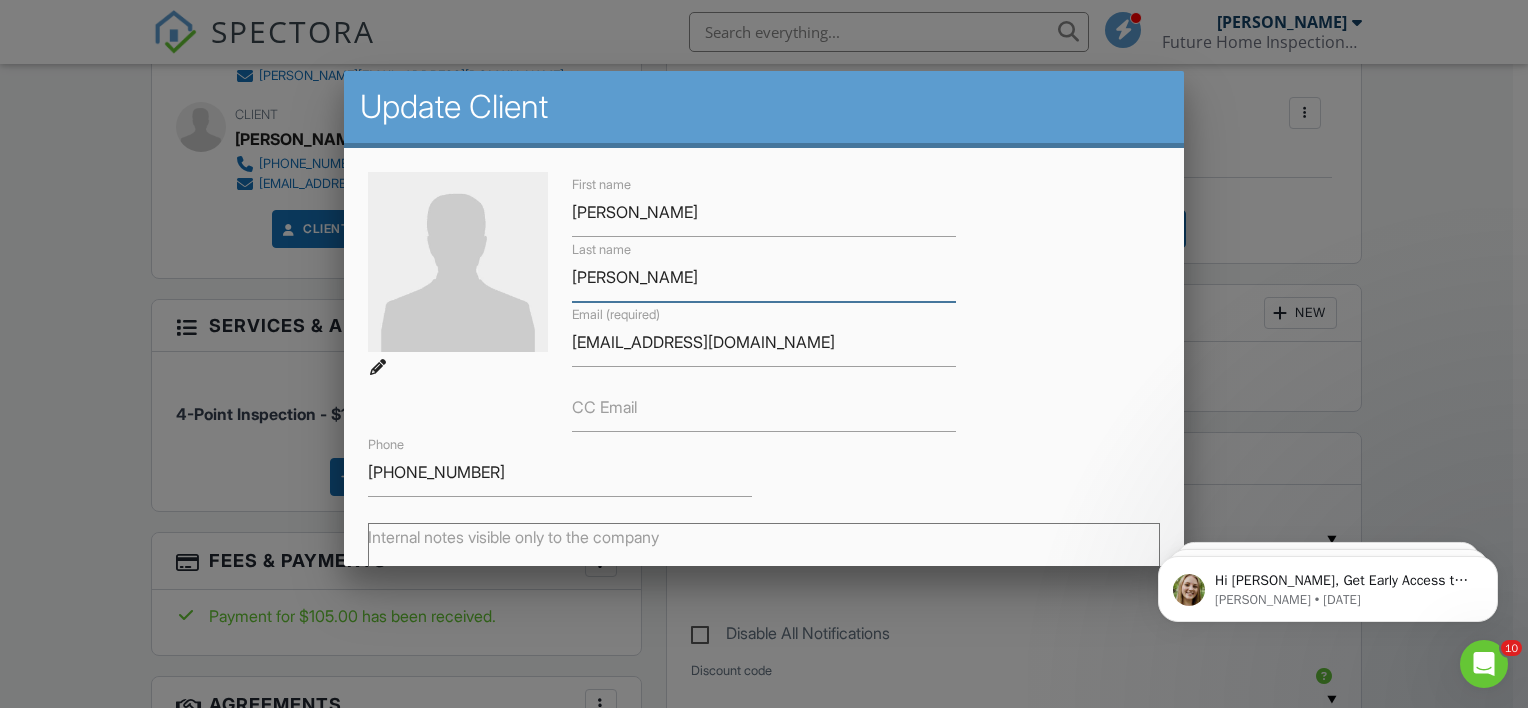 type on "[PERSON_NAME]" 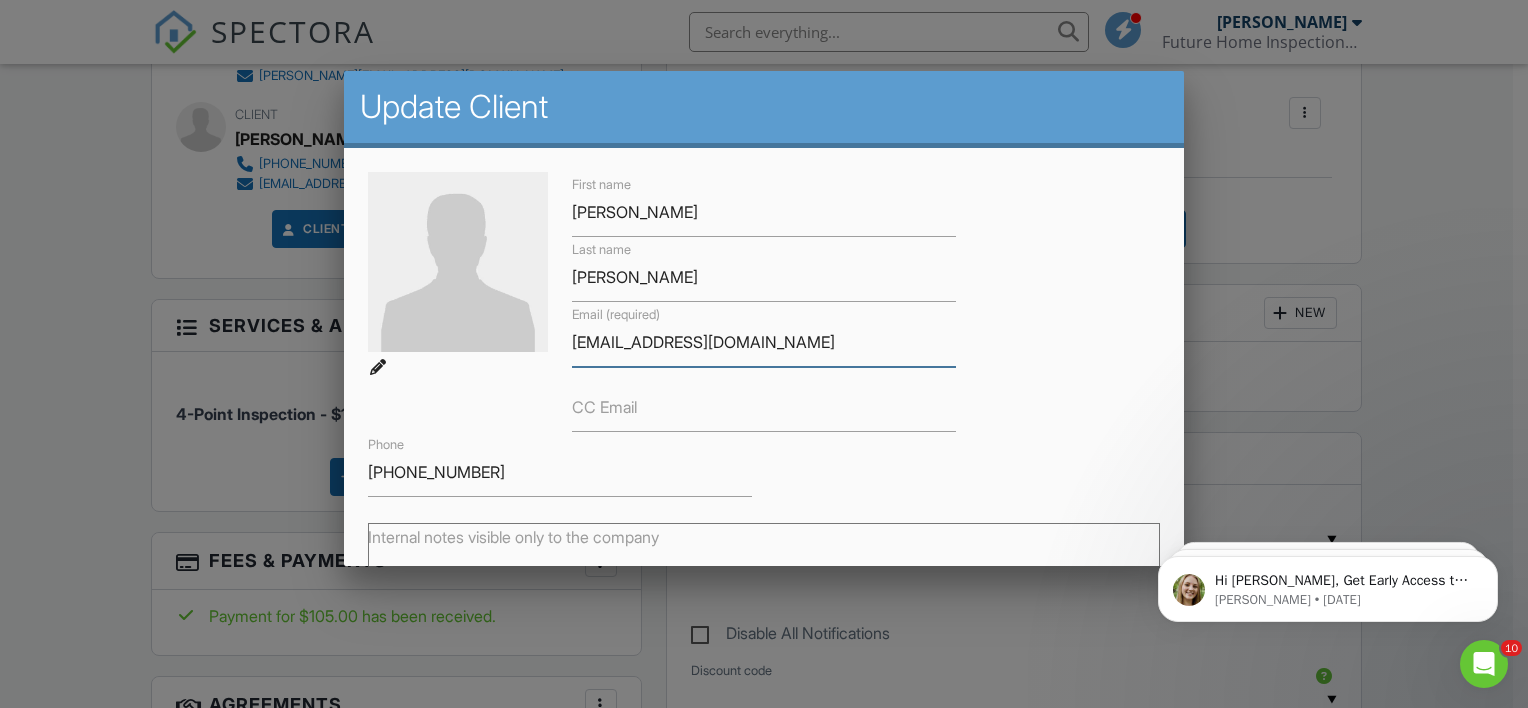 click on "[EMAIL_ADDRESS][DOMAIN_NAME]" at bounding box center (764, 342) 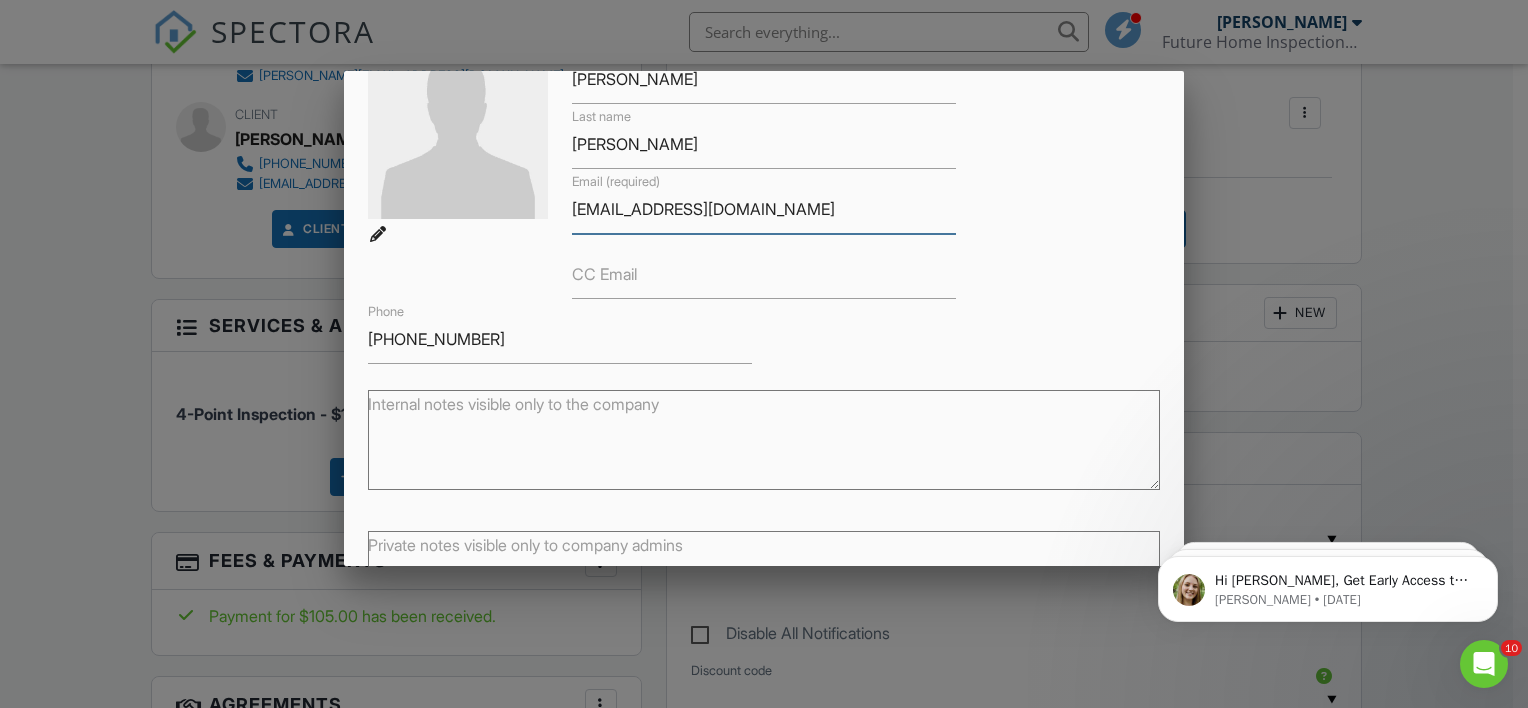 scroll, scrollTop: 287, scrollLeft: 0, axis: vertical 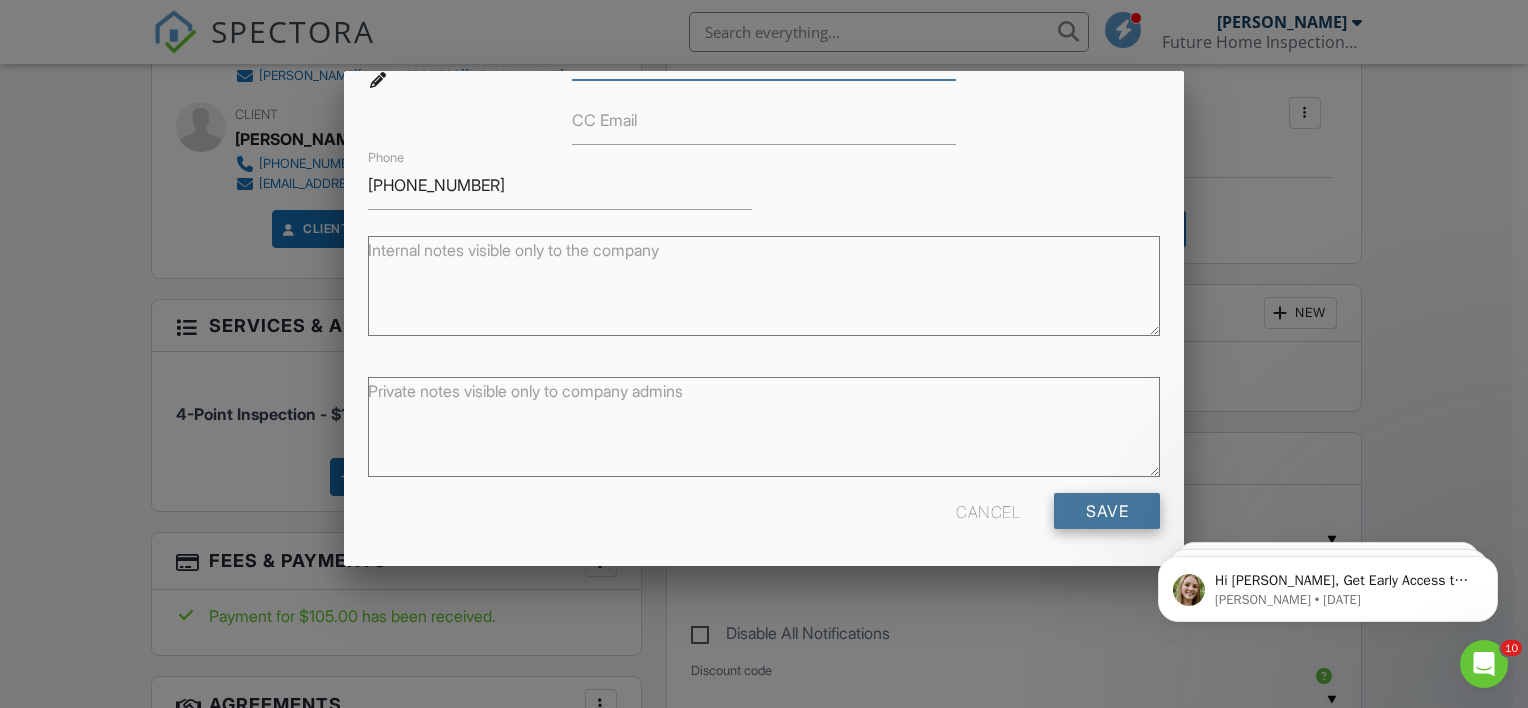type on "[EMAIL_ADDRESS][DOMAIN_NAME]" 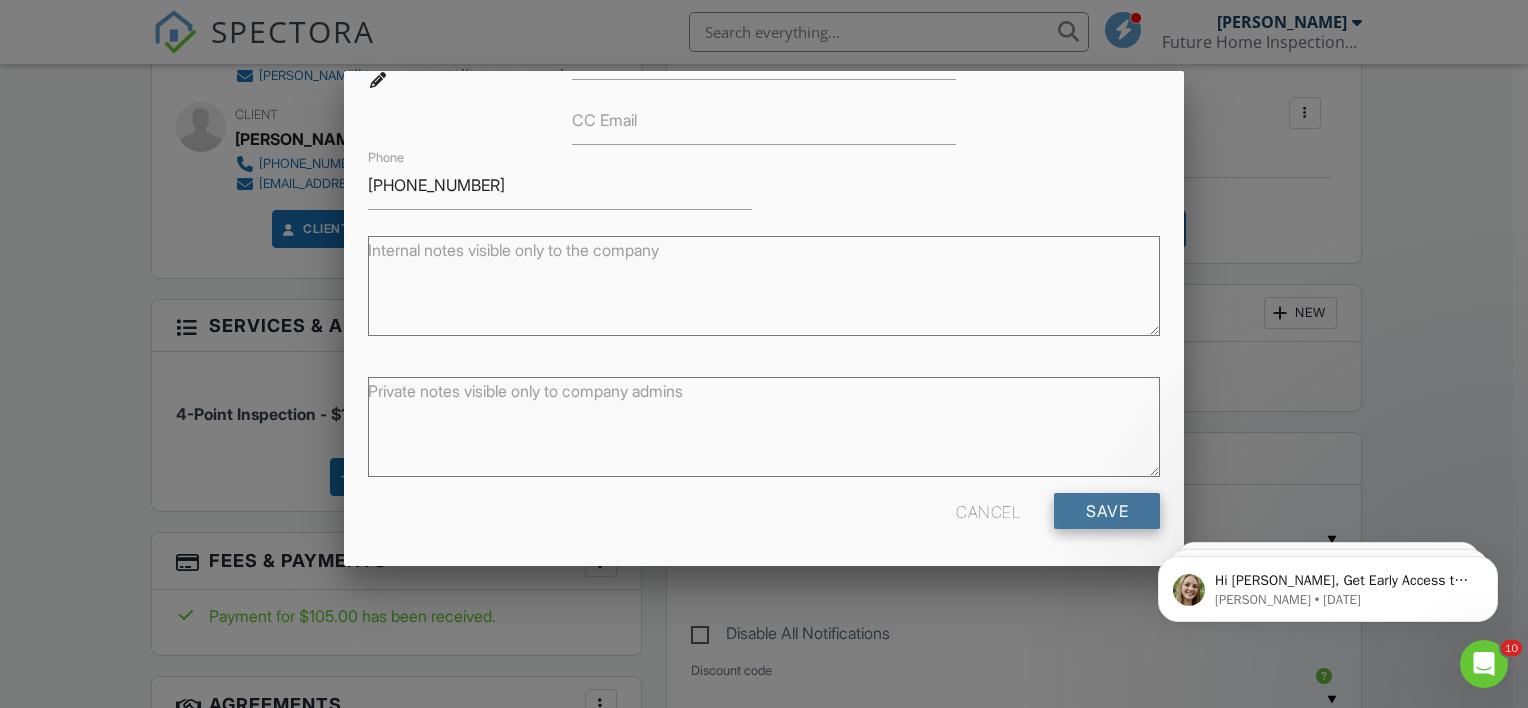 click on "Save" at bounding box center (1107, 511) 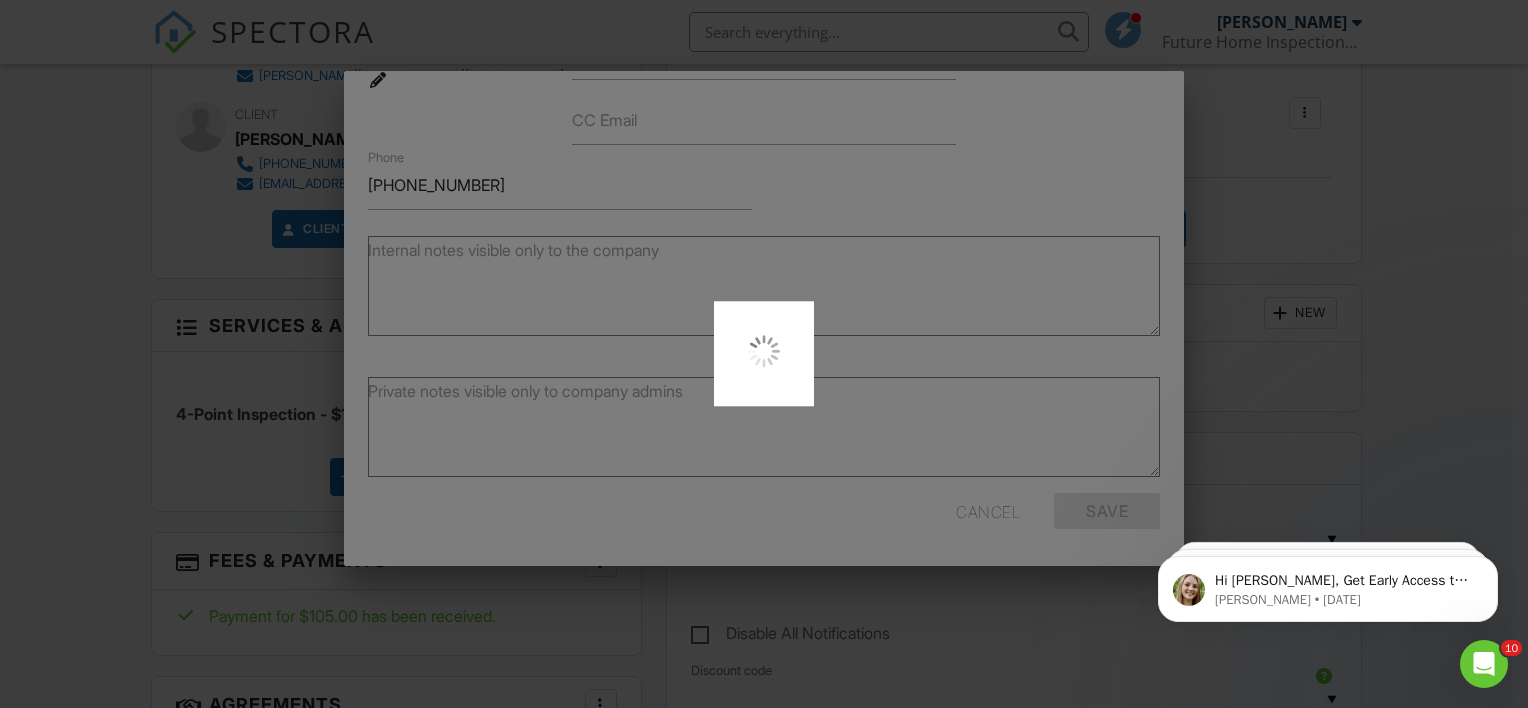 drag, startPoint x: 1380, startPoint y: 440, endPoint x: 1397, endPoint y: 460, distance: 26.24881 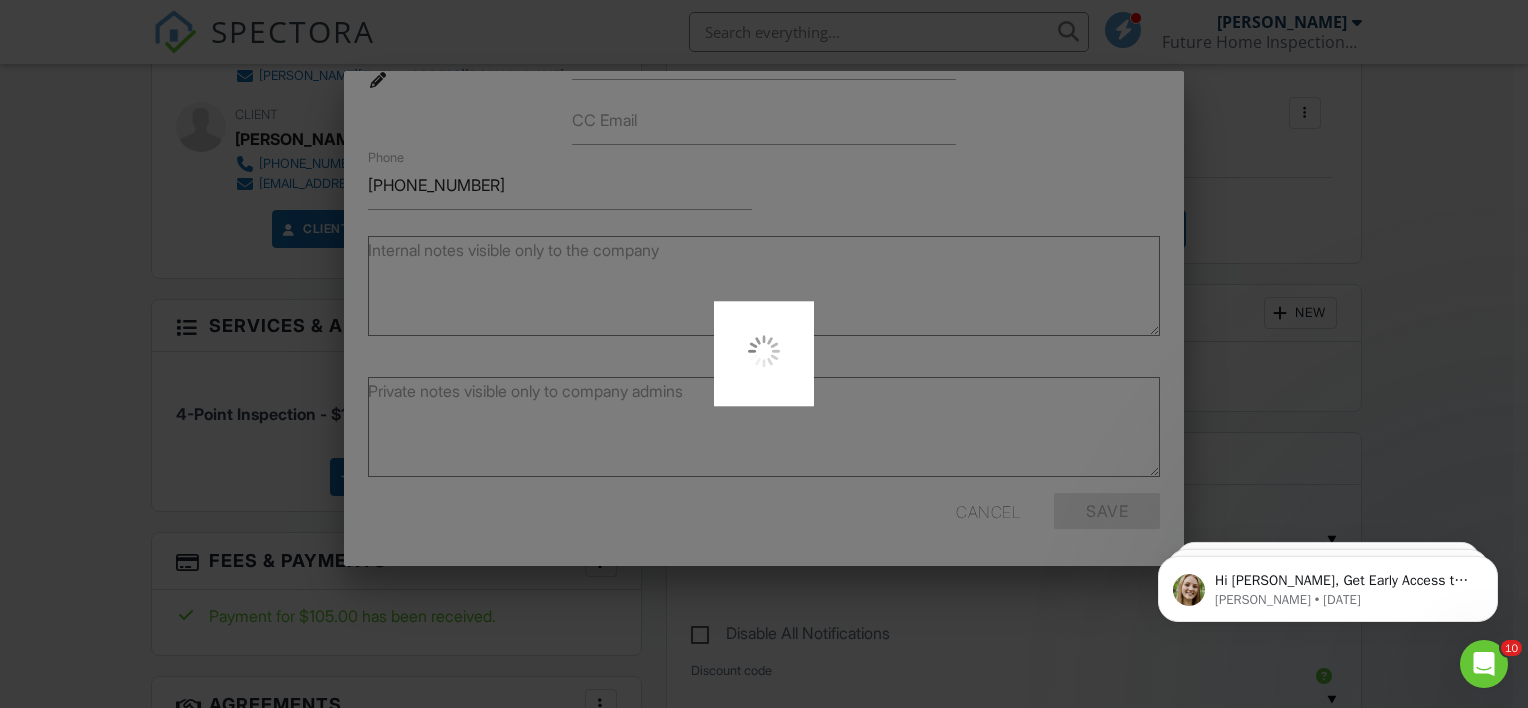 click at bounding box center [764, 354] 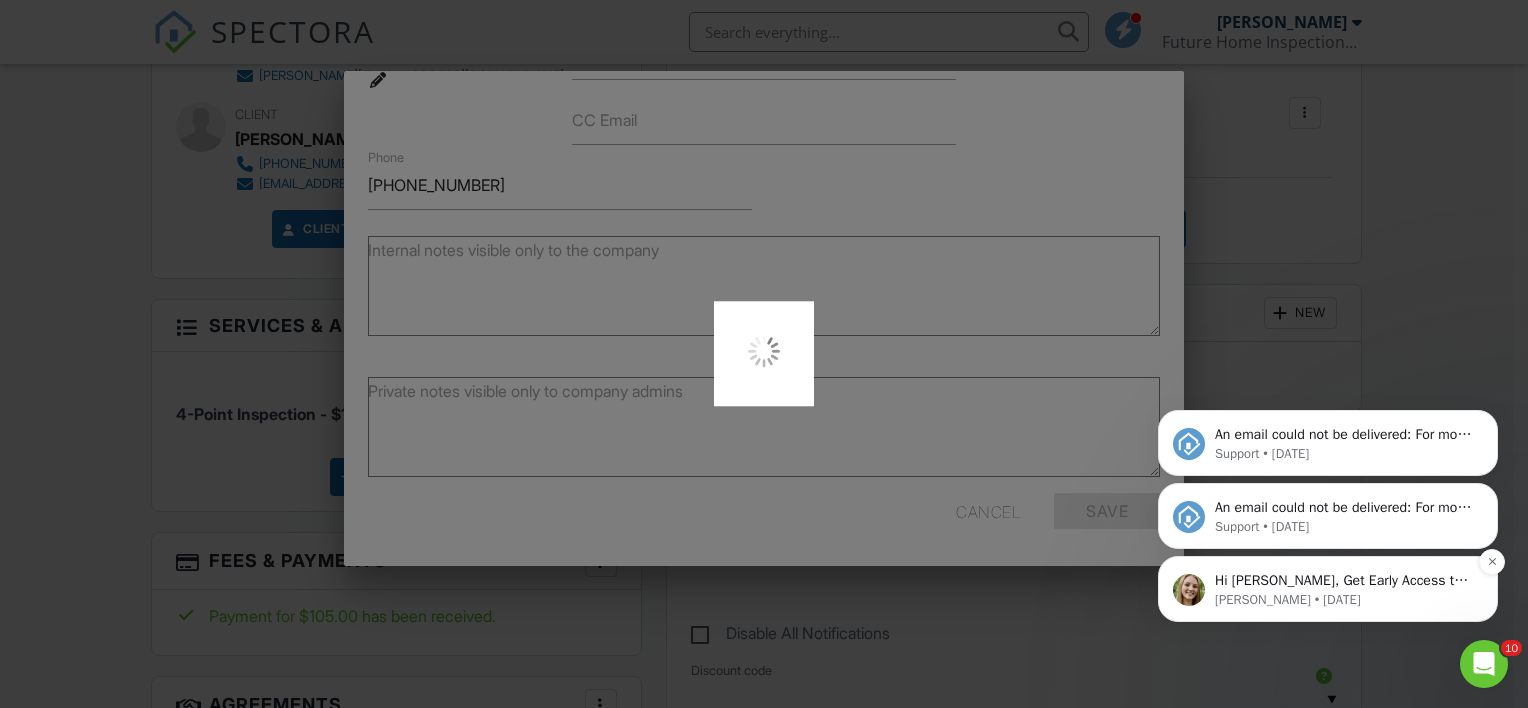 click on "Hi Curtis, Get Early Access to New Report Writing Features &amp; Updates Want to be the first to try Spectora’s latest updates? Join our early access group and be the first to use new features before they’re released. Features and updates coming soon that you will get early access to include: Update: The upgraded Rapid Fire Camera, New: Photo preview before adding images to a report, New: The .5 camera lens" at bounding box center (1344, 581) 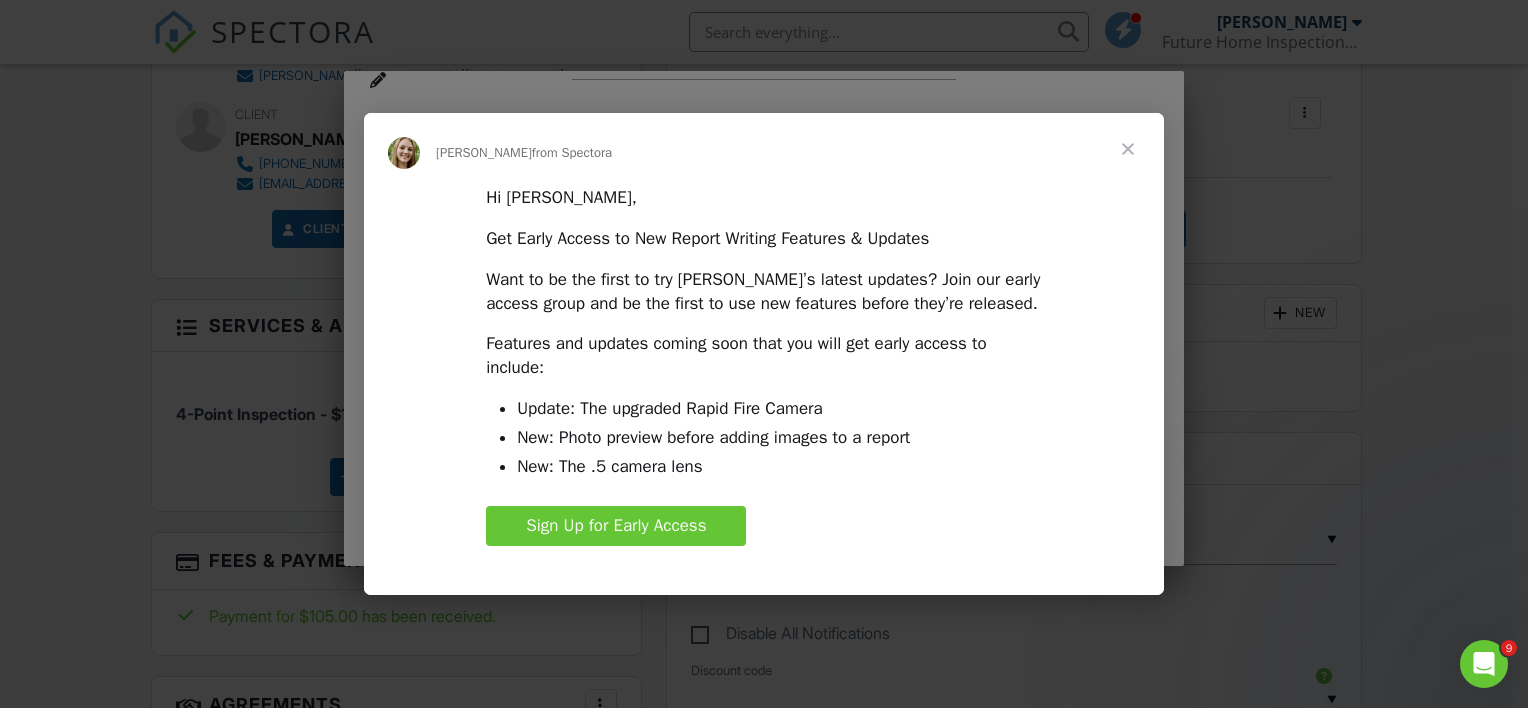 scroll, scrollTop: 0, scrollLeft: 0, axis: both 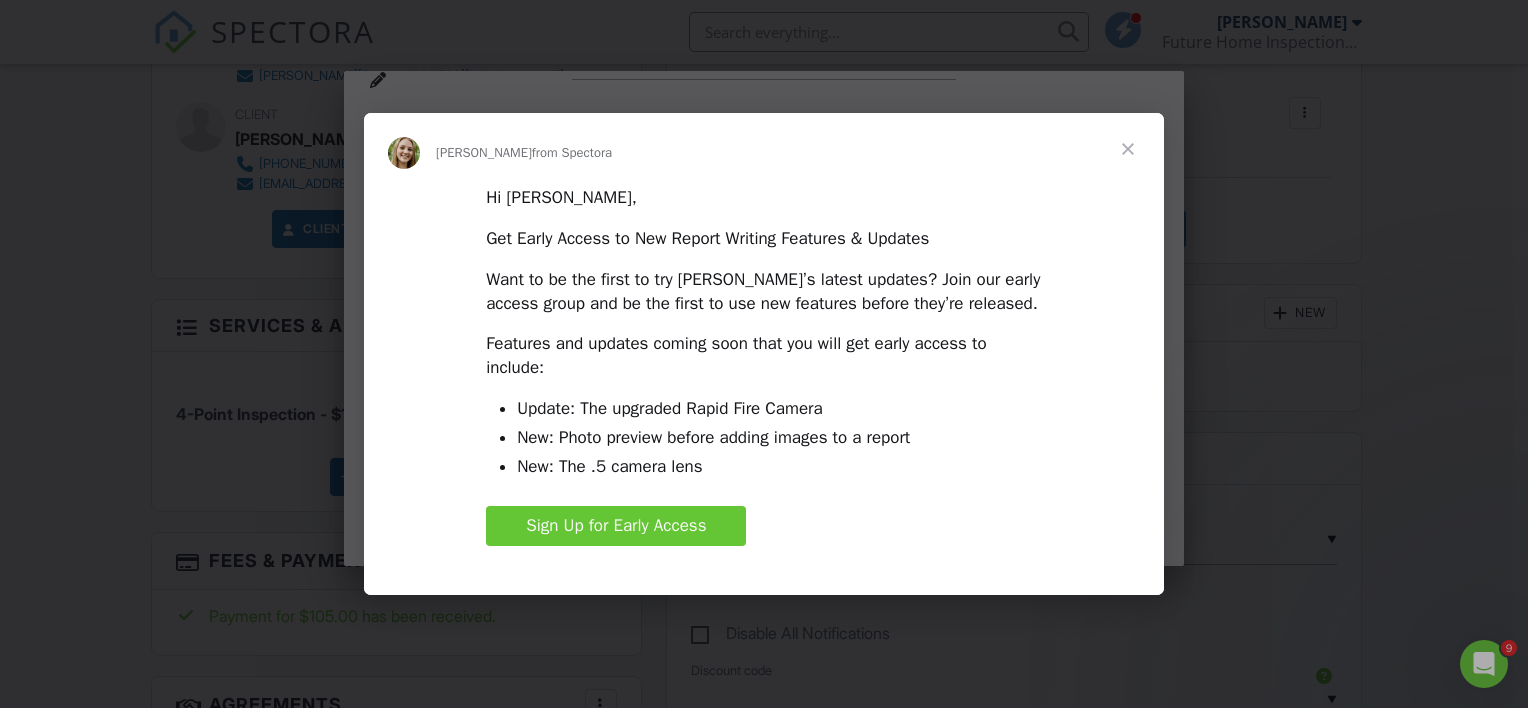 click at bounding box center [764, 354] 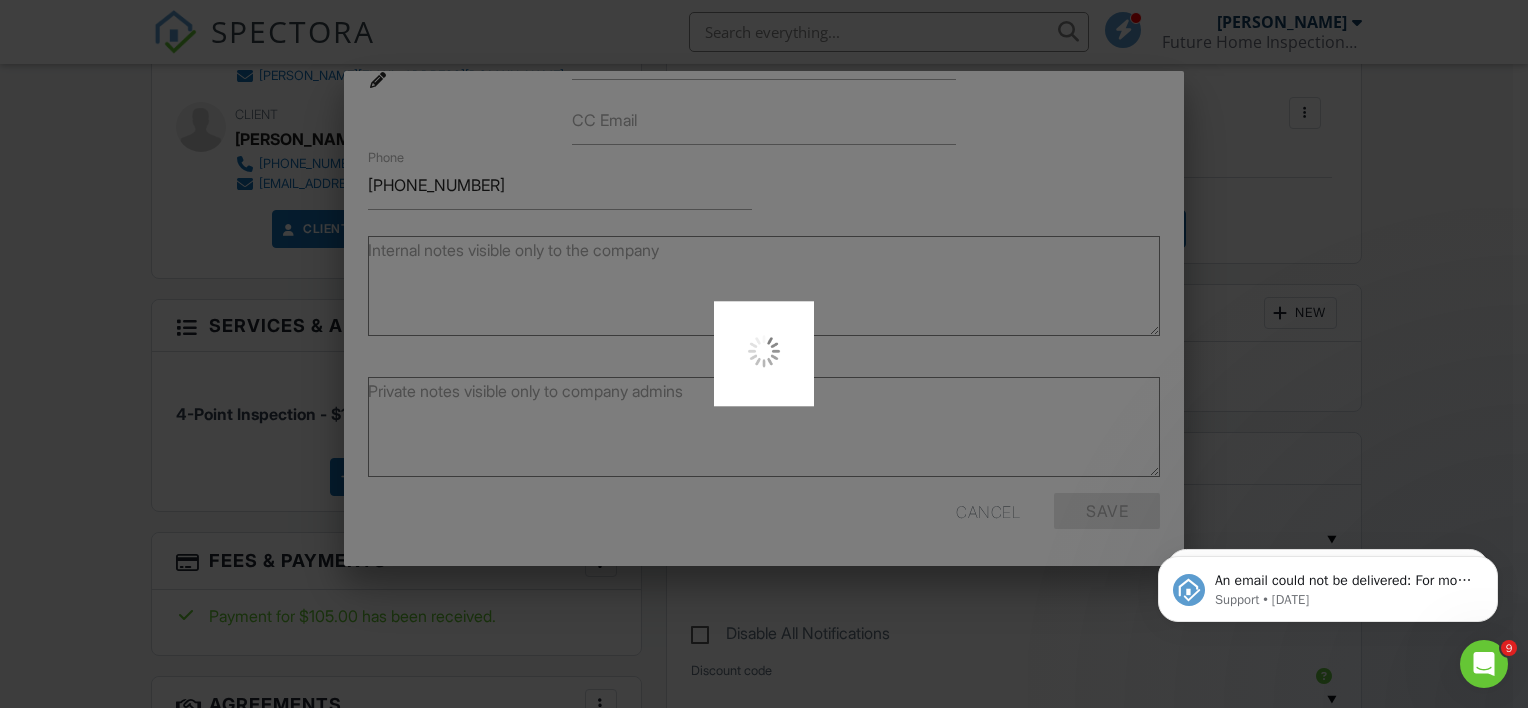 scroll, scrollTop: 0, scrollLeft: 0, axis: both 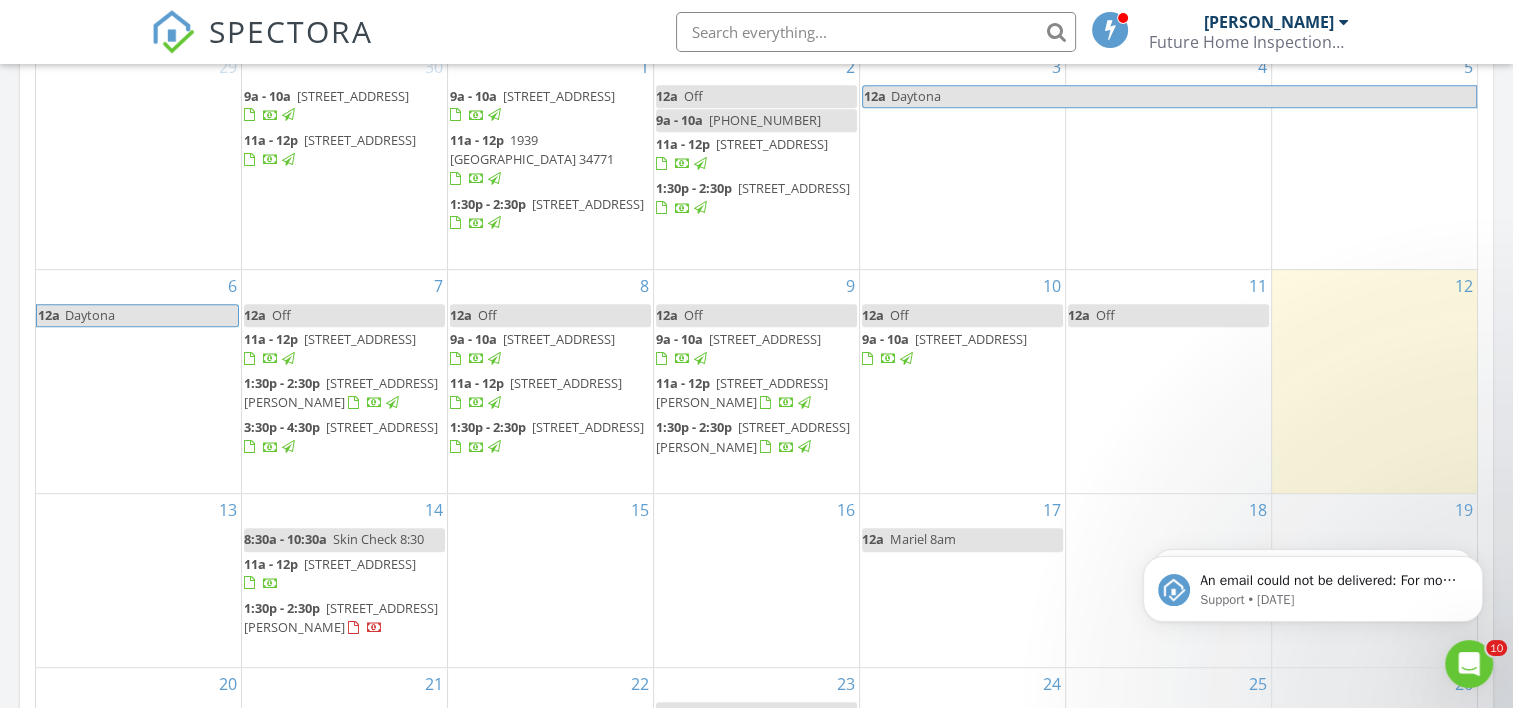 click on "1:30p - 2:30p
1219 David Dr, Daytona Beach 32117" at bounding box center (756, 437) 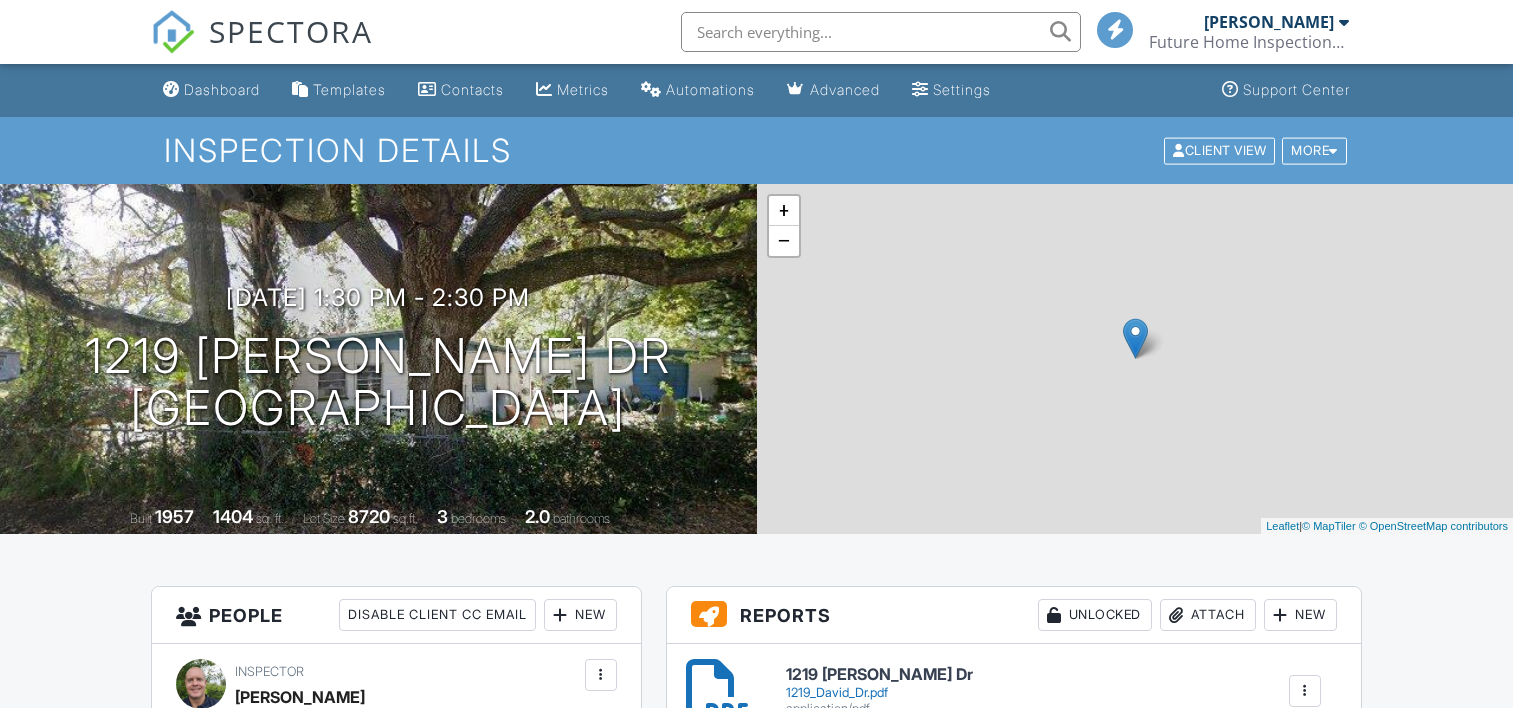 scroll, scrollTop: 0, scrollLeft: 0, axis: both 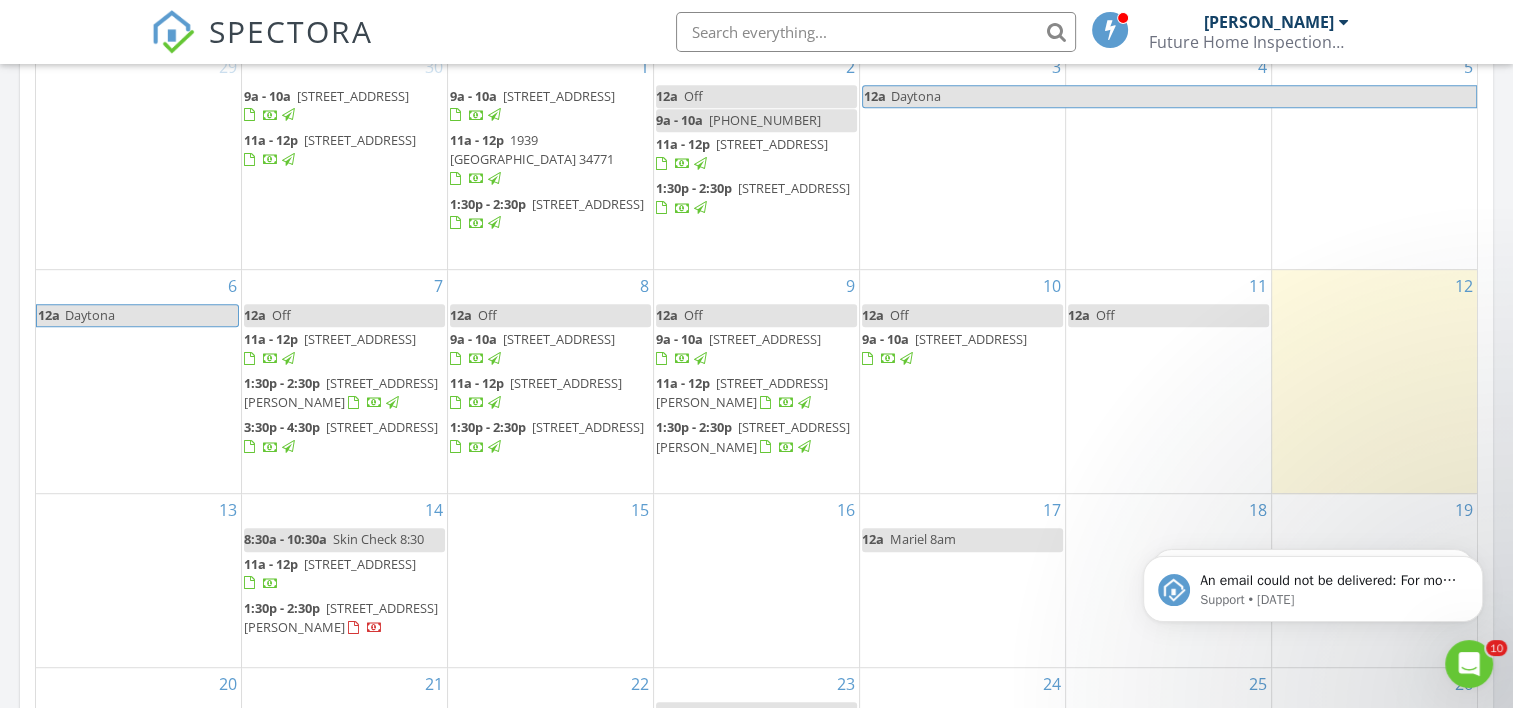 drag, startPoint x: 634, startPoint y: 432, endPoint x: 703, endPoint y: 420, distance: 70.035706 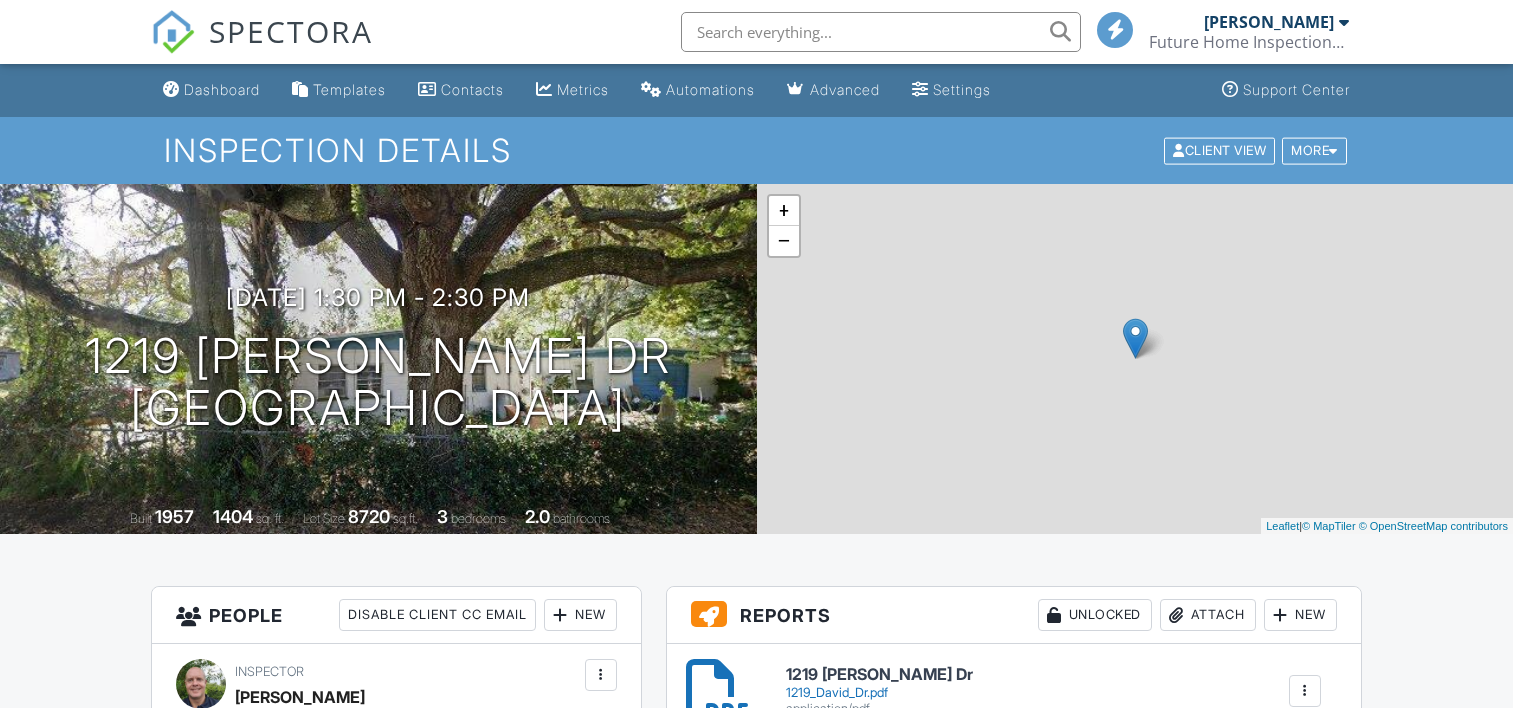 scroll, scrollTop: 0, scrollLeft: 0, axis: both 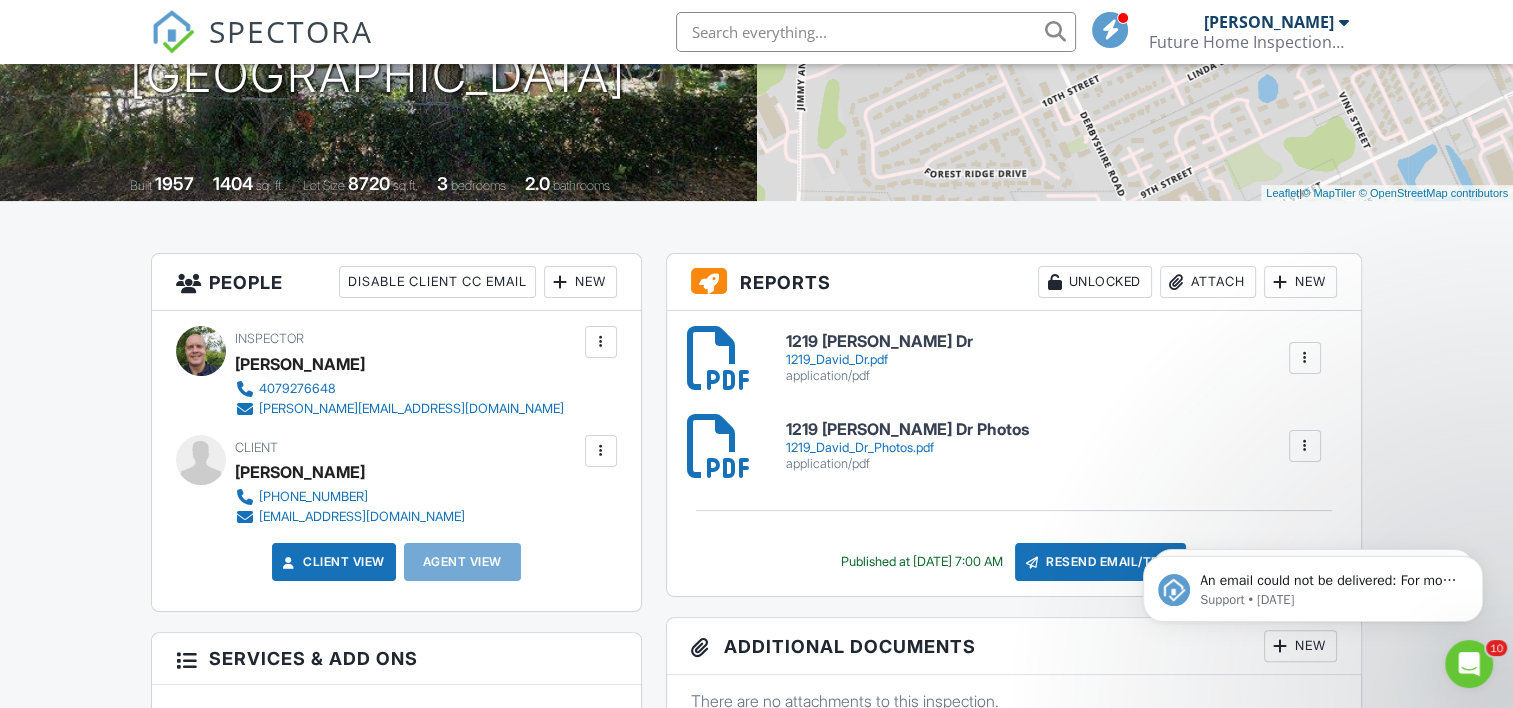 click at bounding box center (601, 451) 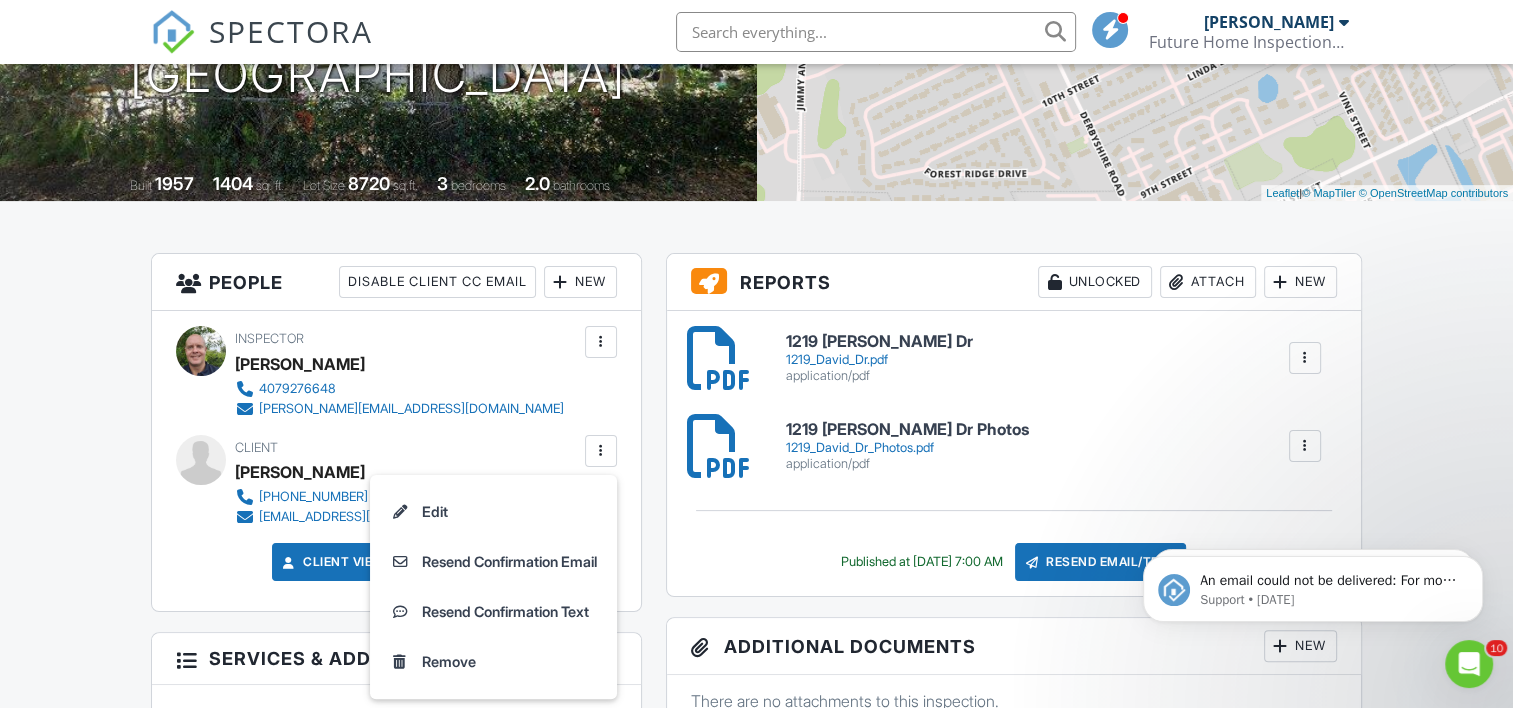 click on "Mike Kowlaski" at bounding box center [300, 472] 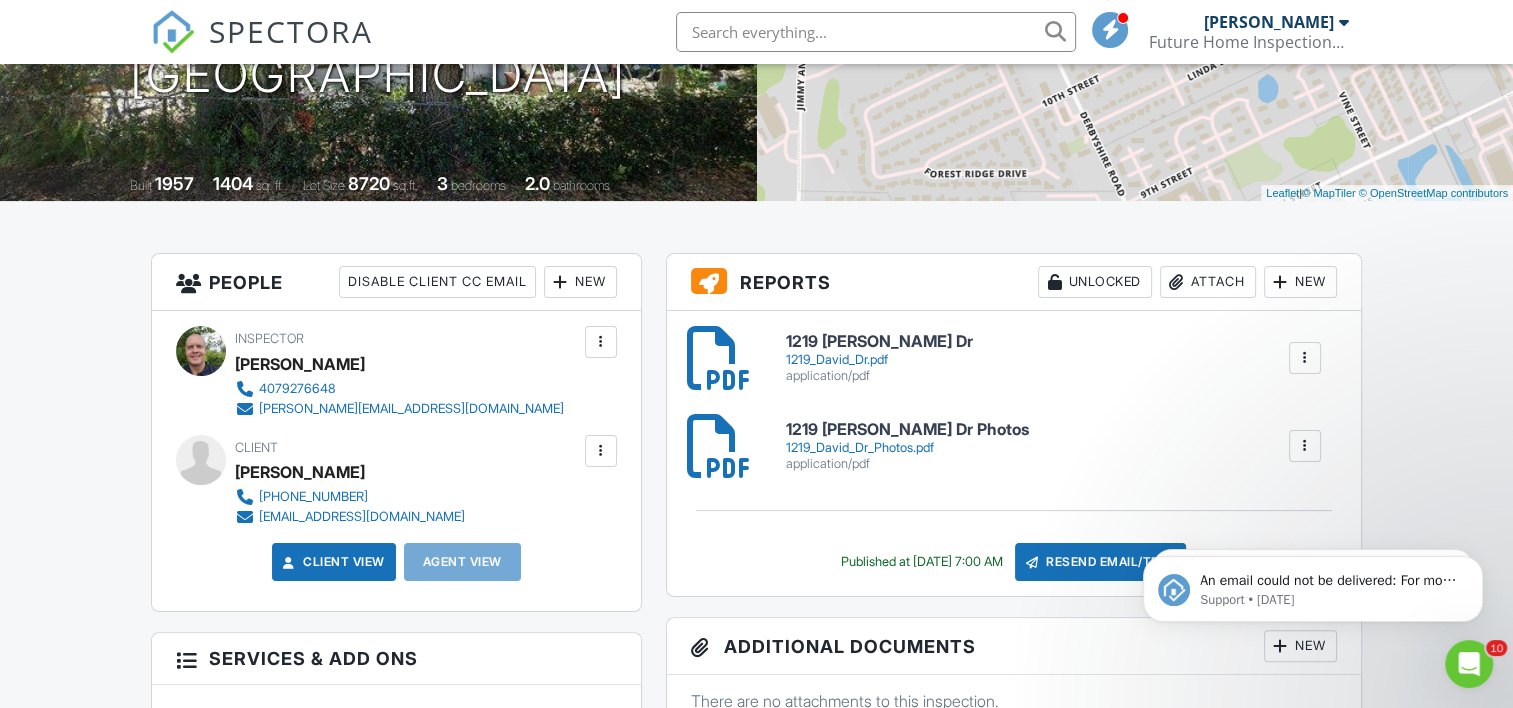 click at bounding box center [601, 451] 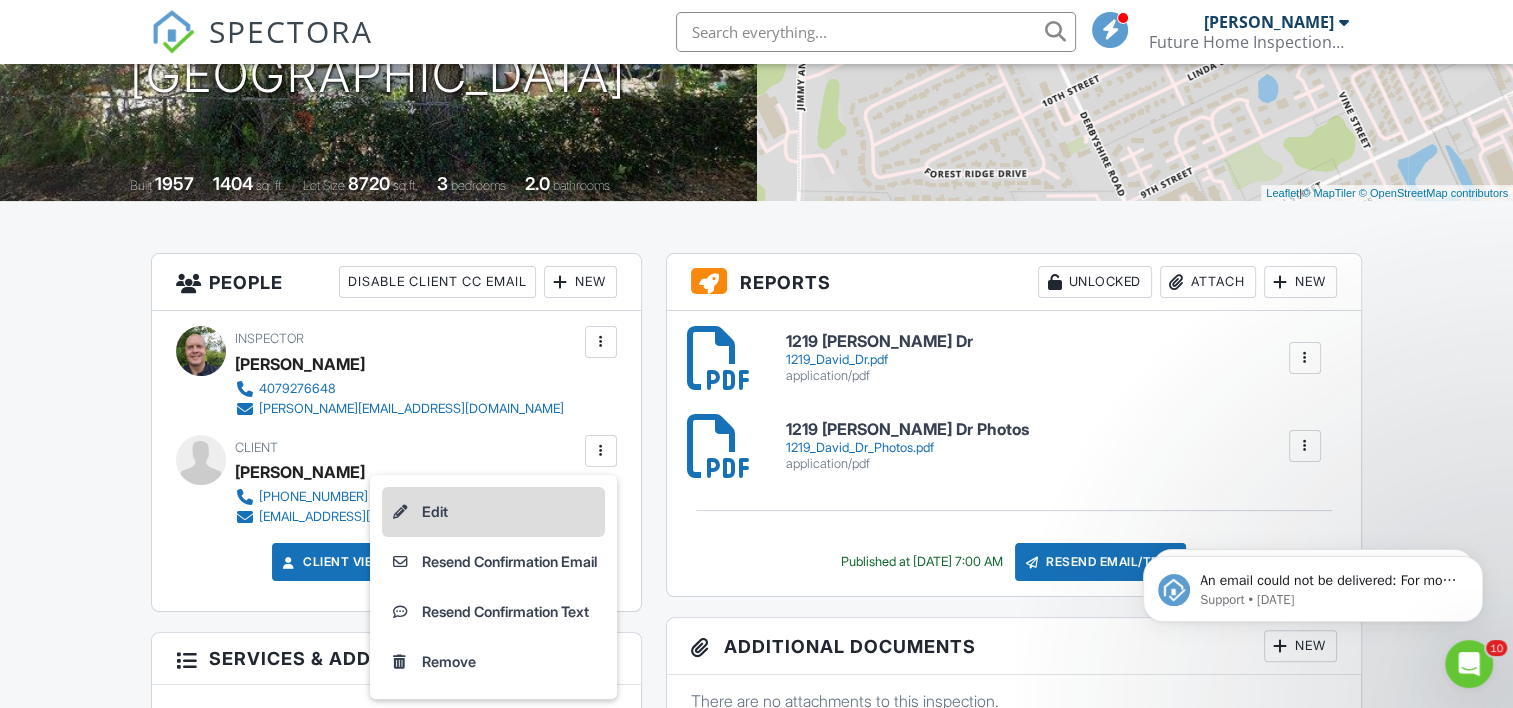 click on "Edit" at bounding box center (493, 512) 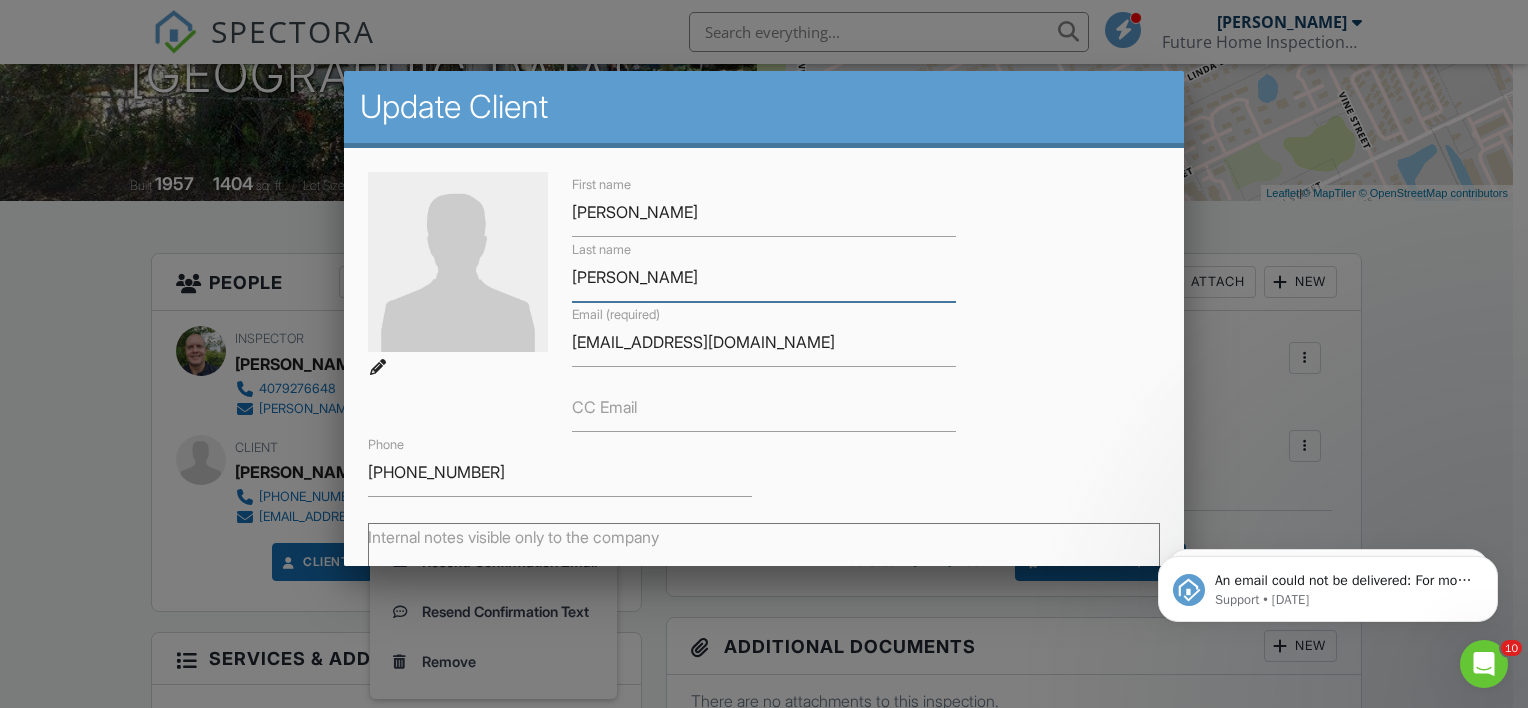 type on "[PERSON_NAME]" 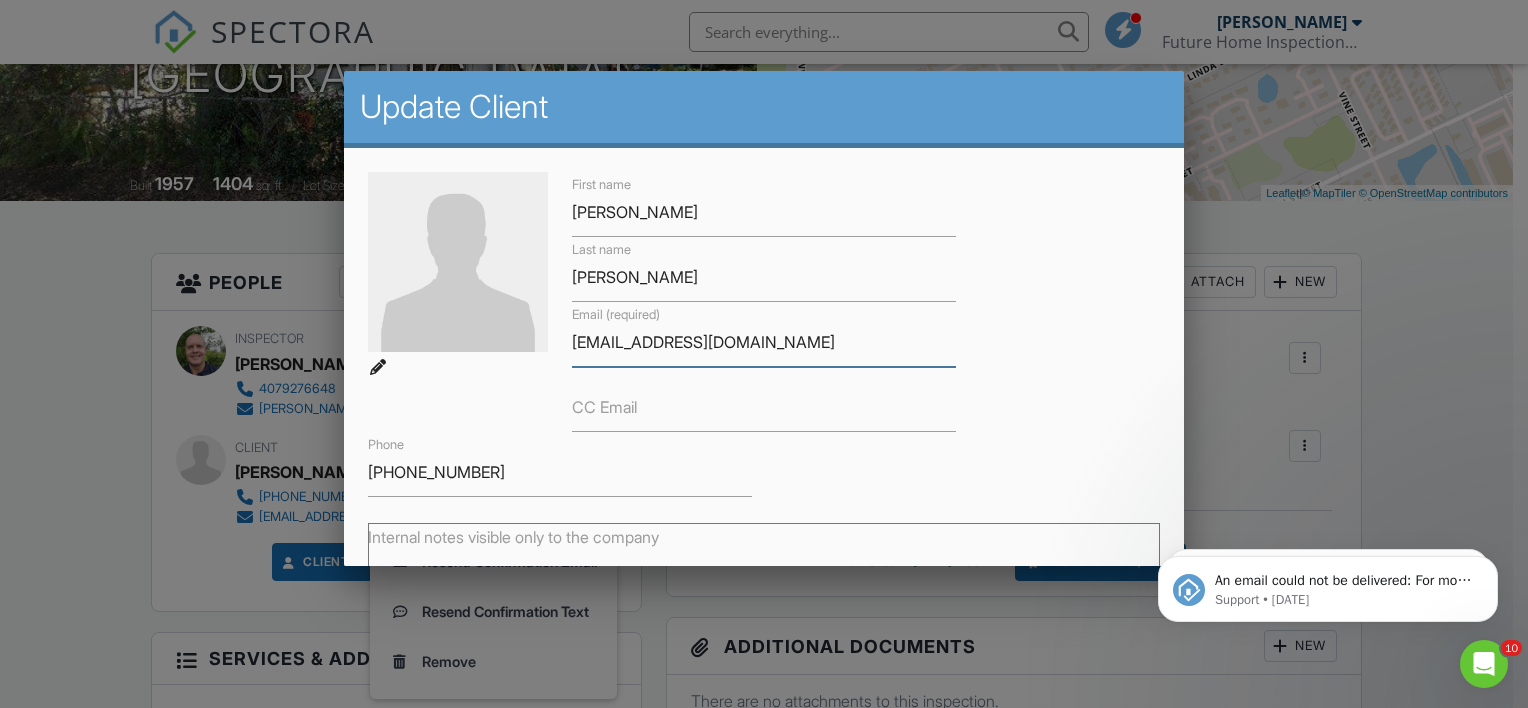 click on "mkowlaskikurios31@gmail.com" at bounding box center (764, 342) 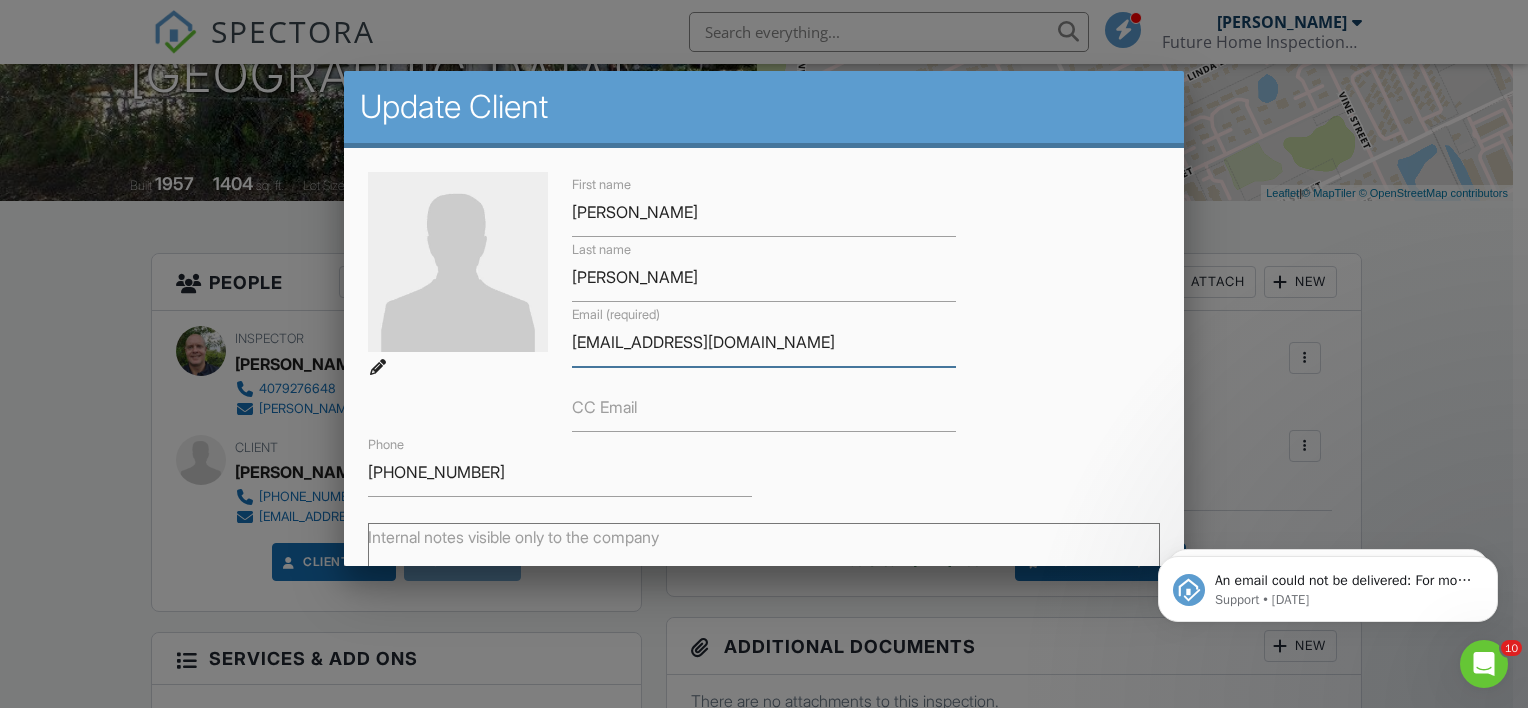 click on "mkowlskikurios31@gmail.com" at bounding box center (764, 342) 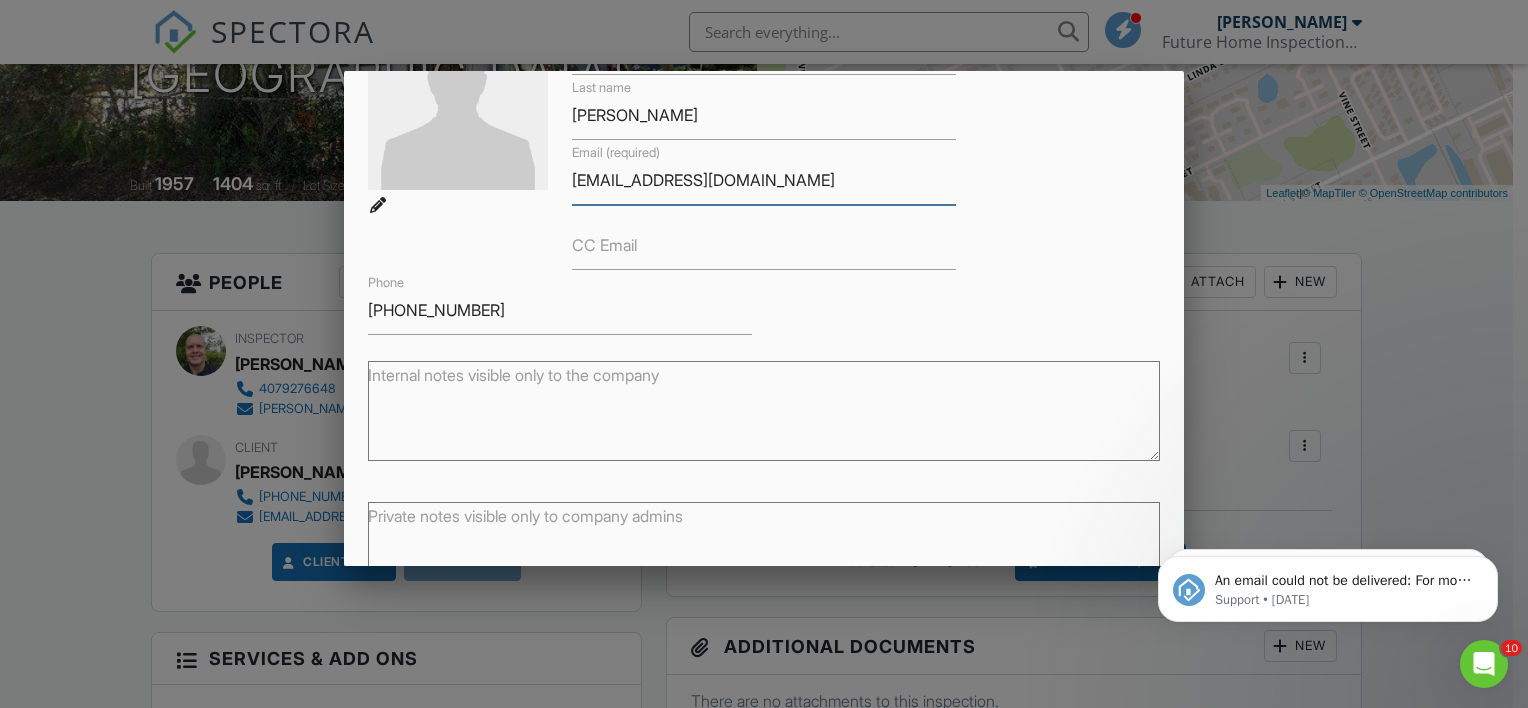 scroll, scrollTop: 287, scrollLeft: 0, axis: vertical 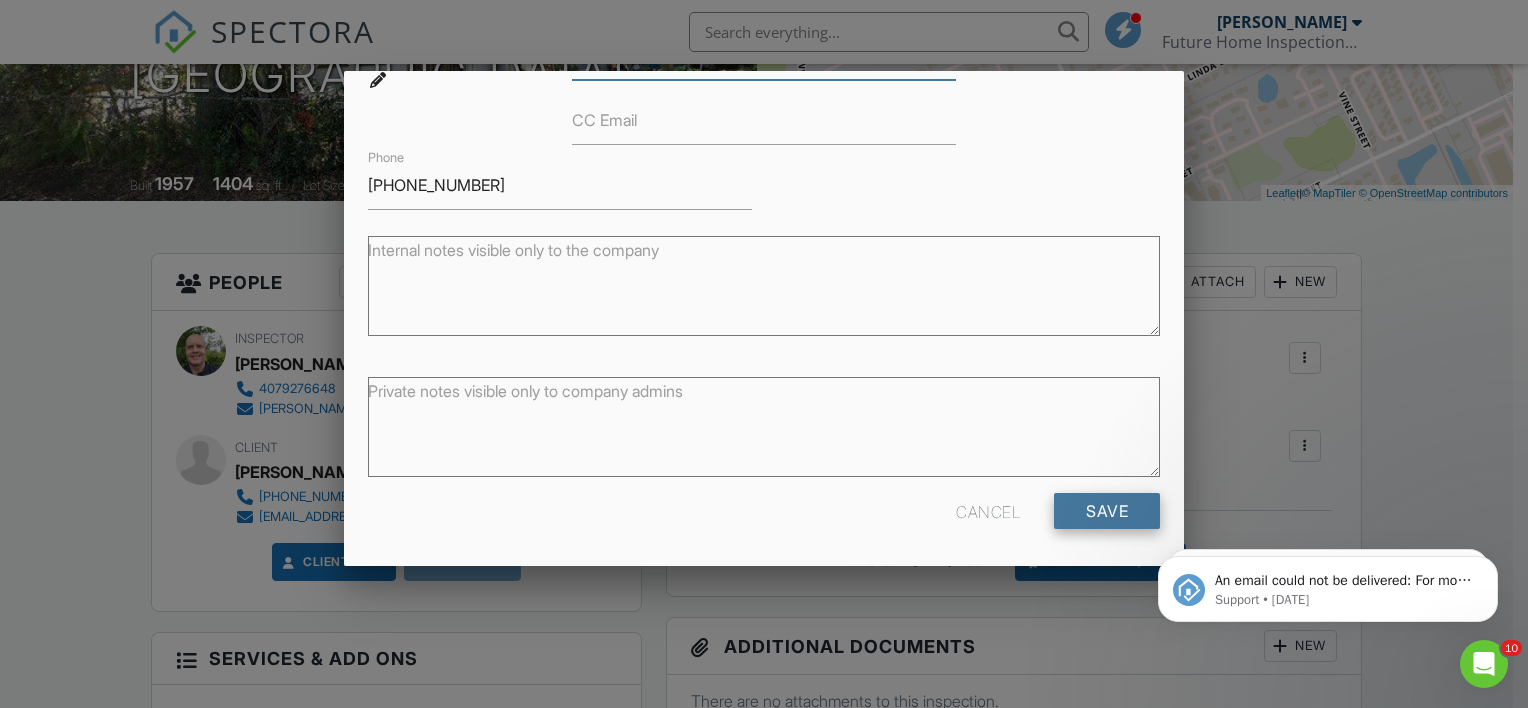 type on "mkowalskikurios31@gmail.com" 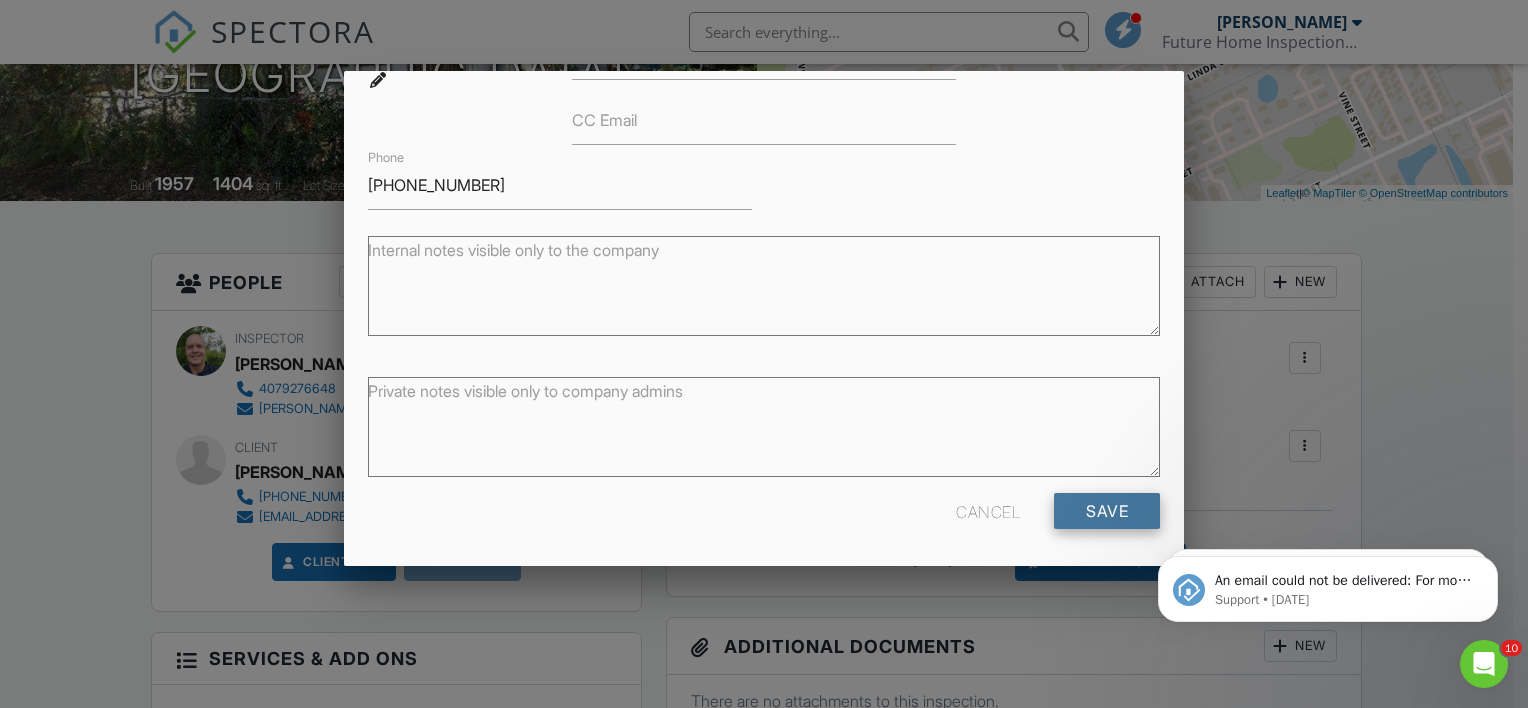 click on "Save" at bounding box center [1107, 511] 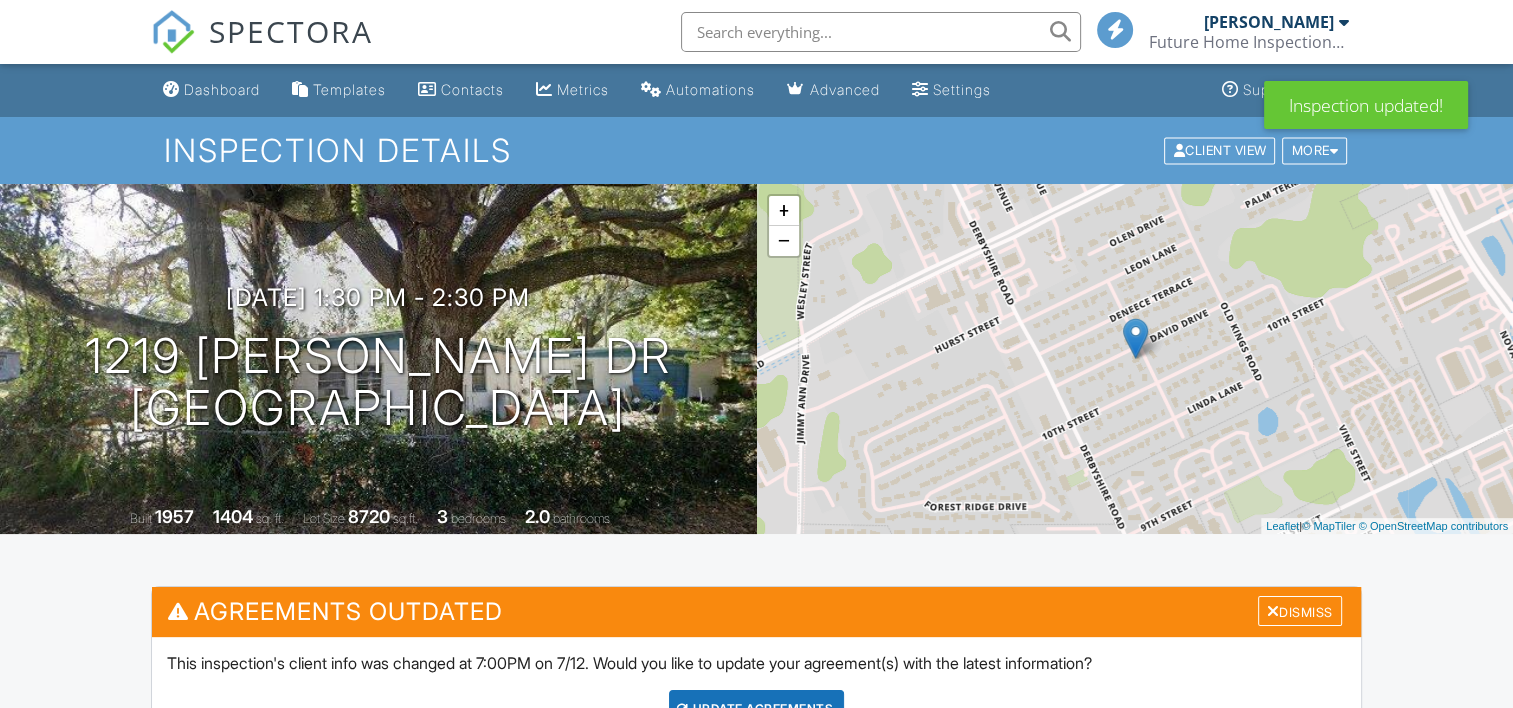 scroll, scrollTop: 333, scrollLeft: 0, axis: vertical 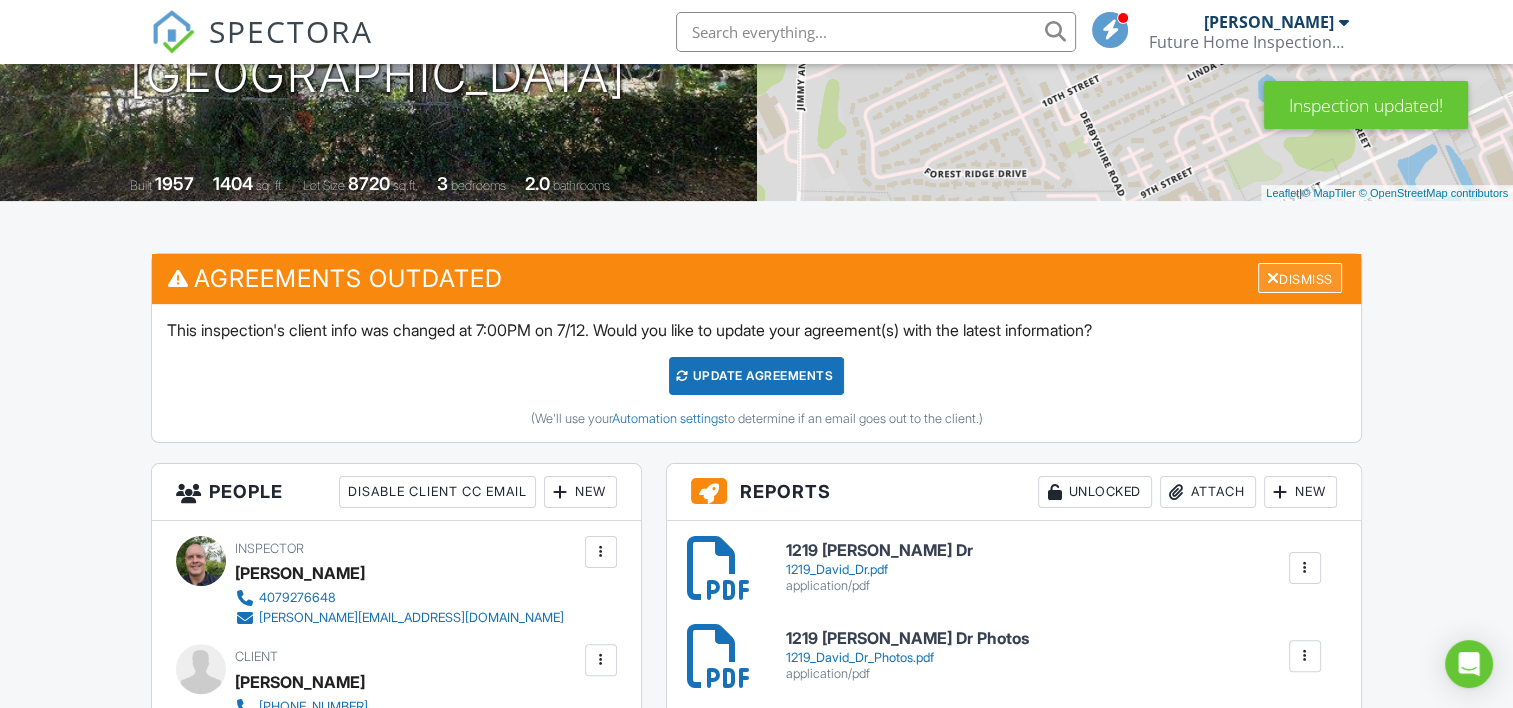click on "Dismiss" at bounding box center (1300, 278) 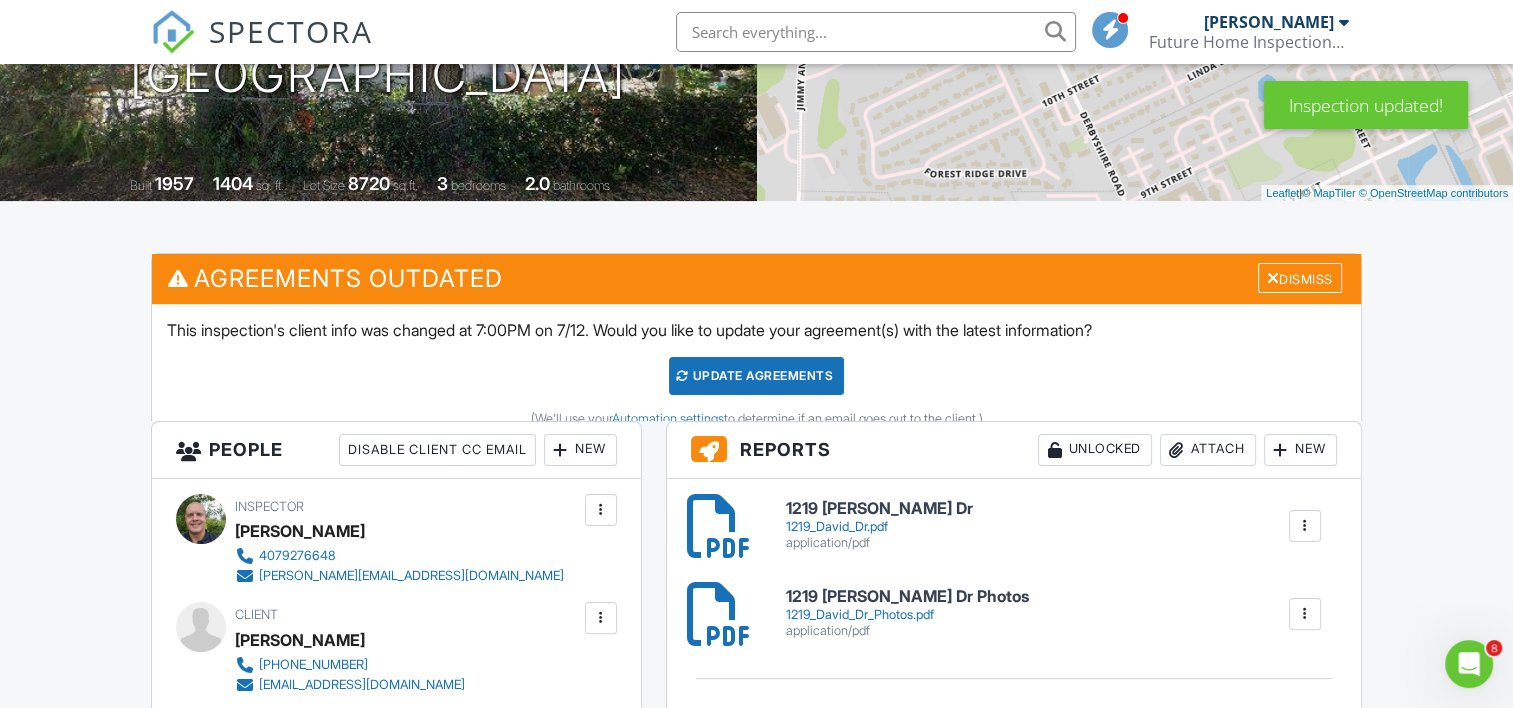 scroll, scrollTop: 0, scrollLeft: 0, axis: both 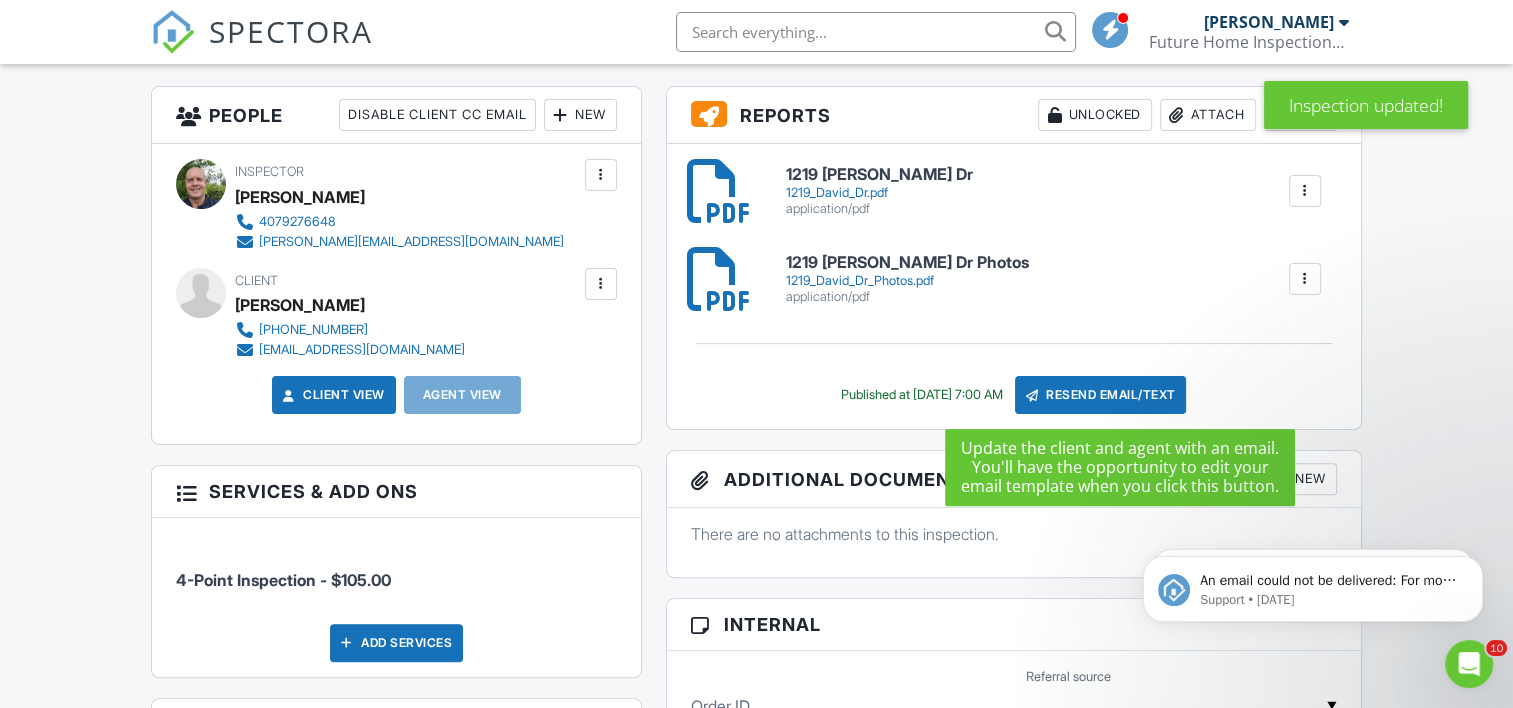 click on "Resend Email/Text" at bounding box center (1101, 395) 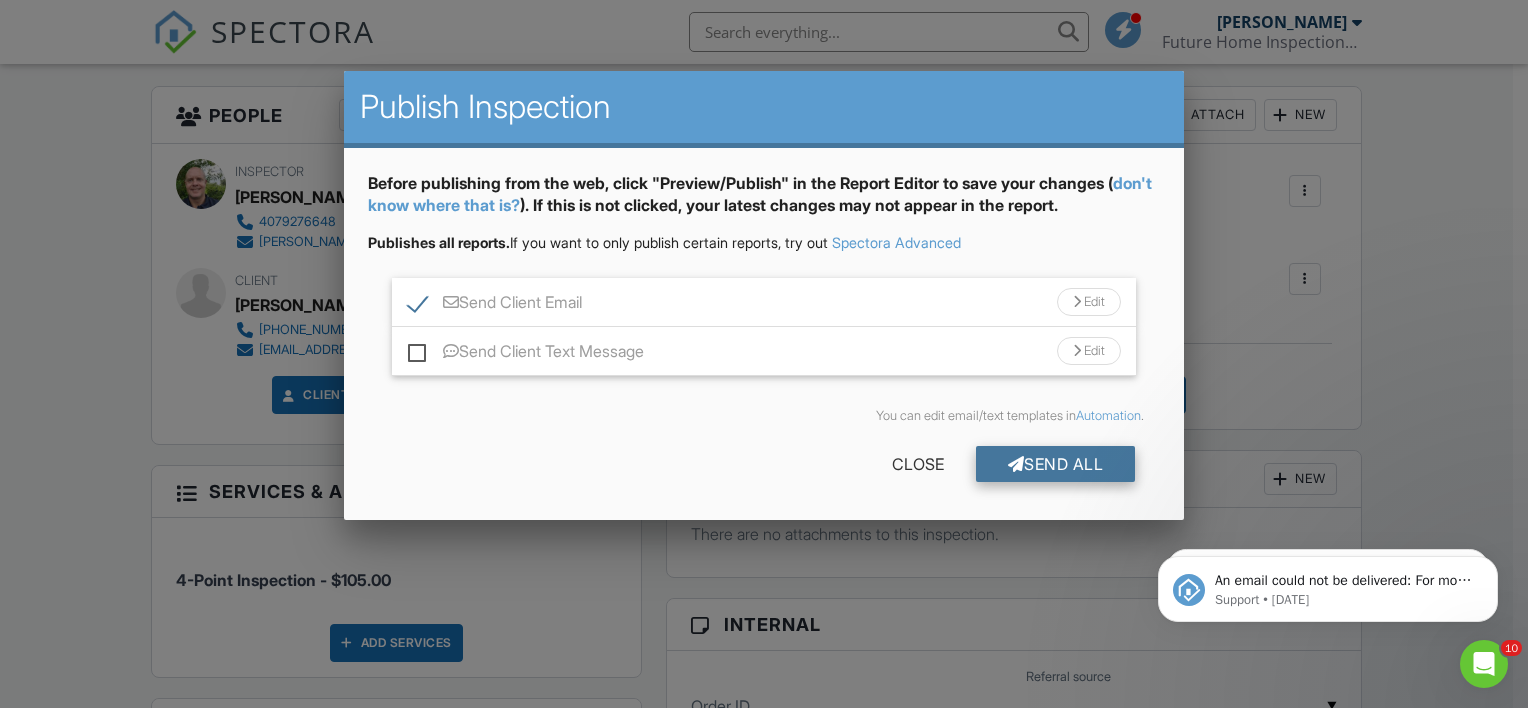 click on "Send All" at bounding box center [1056, 464] 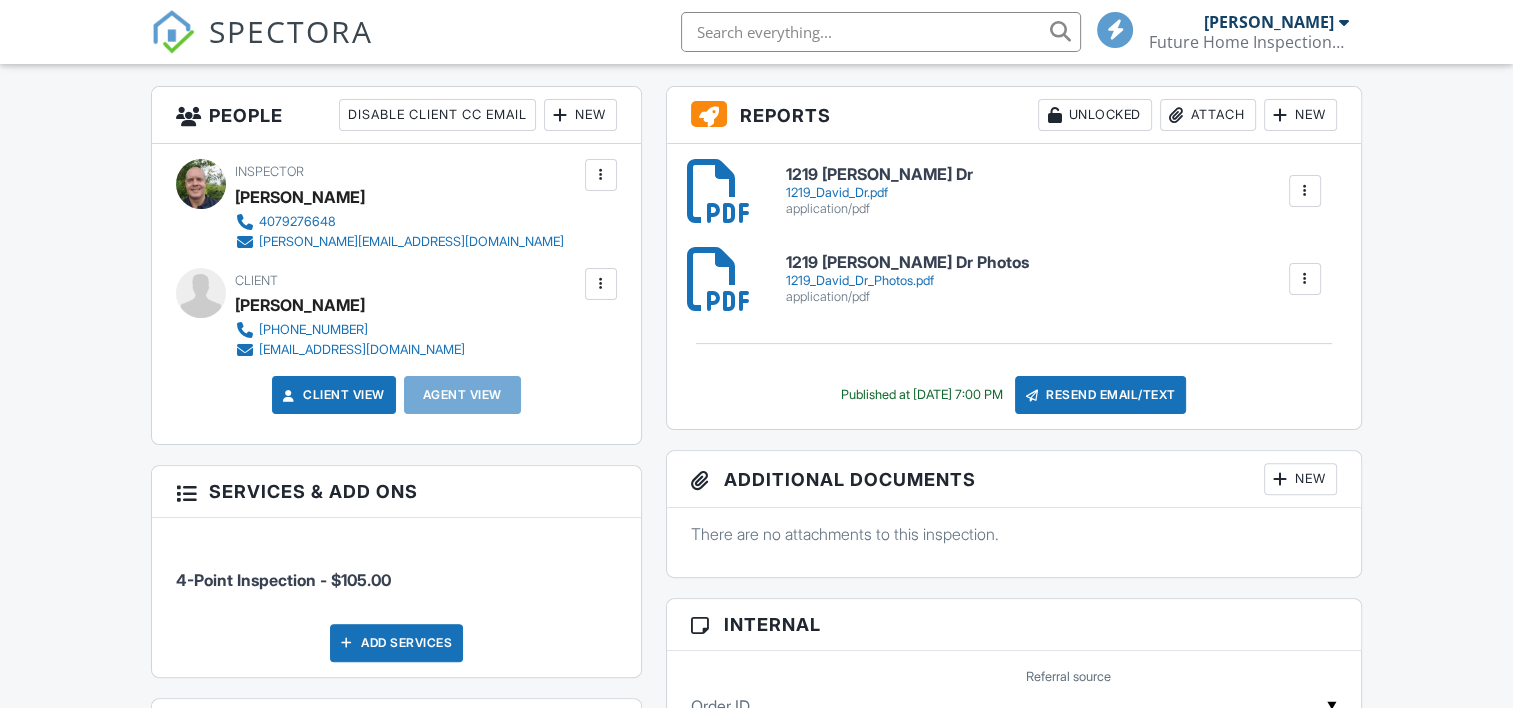 scroll, scrollTop: 500, scrollLeft: 0, axis: vertical 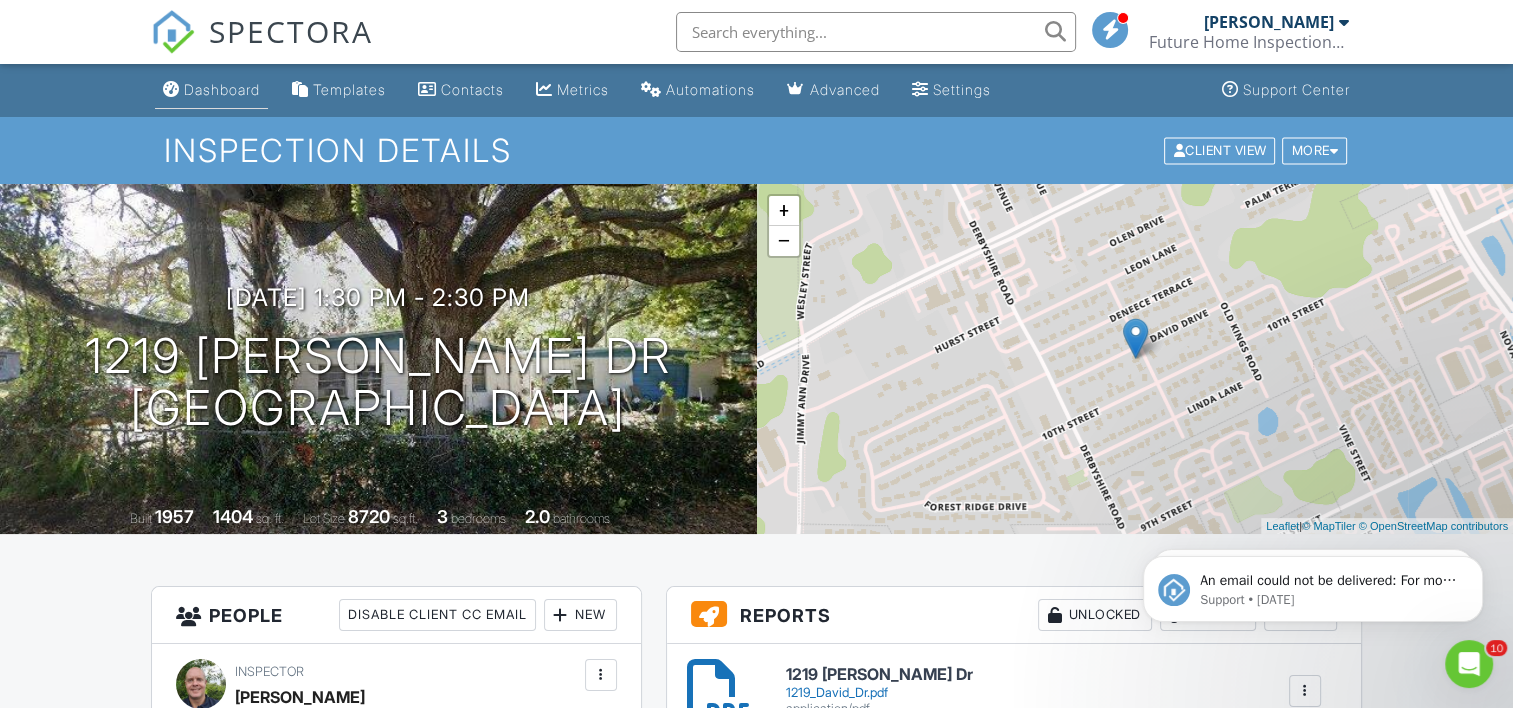 click on "Dashboard" at bounding box center [211, 90] 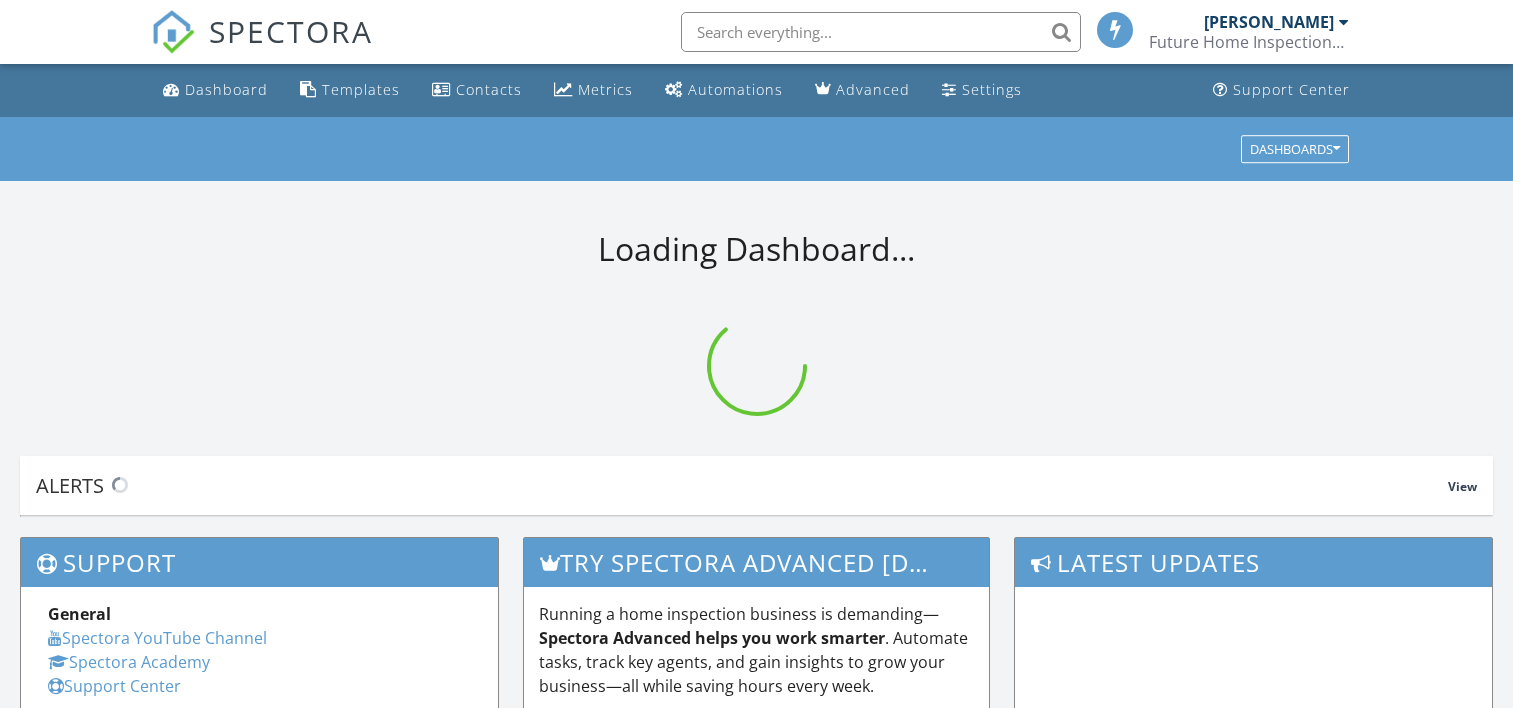 scroll, scrollTop: 0, scrollLeft: 0, axis: both 